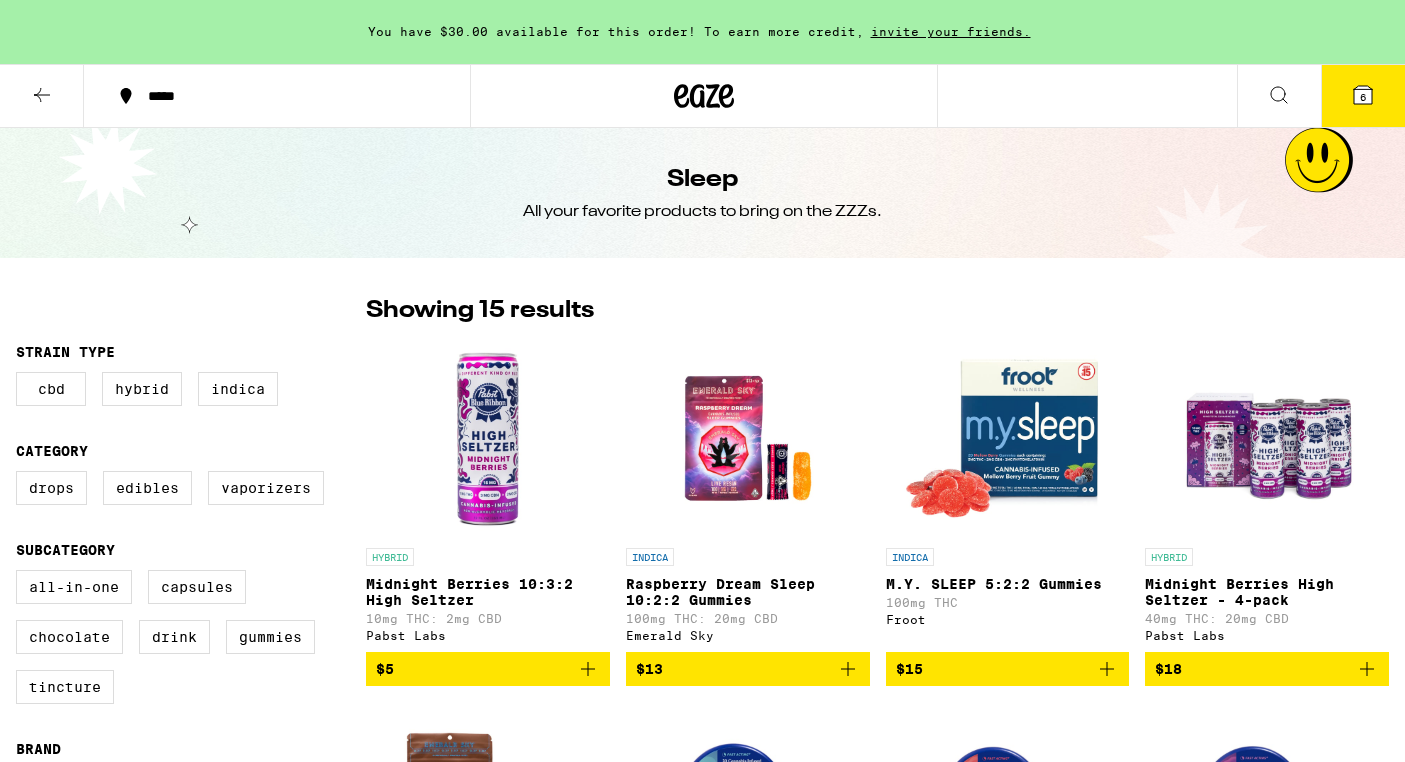 scroll, scrollTop: 0, scrollLeft: 0, axis: both 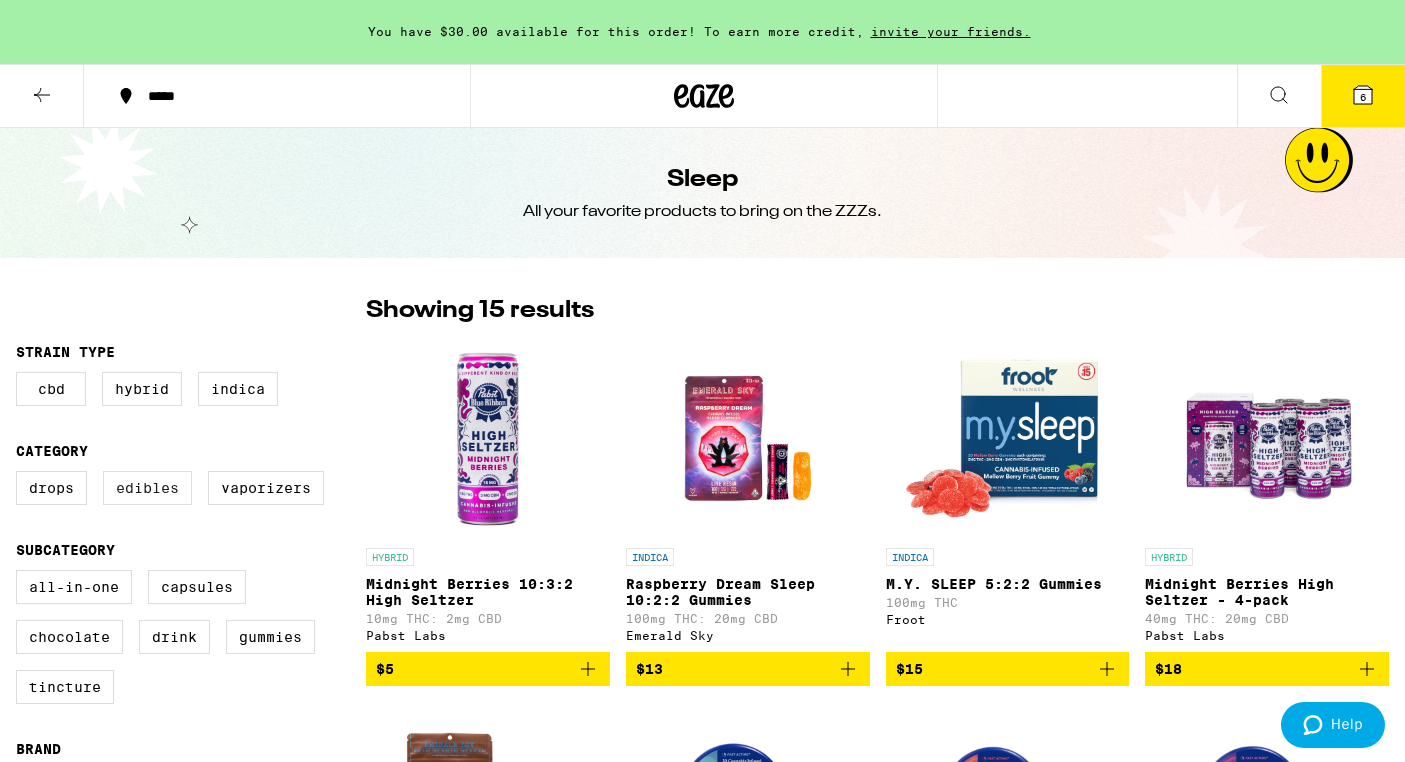 click on "Edibles" at bounding box center [147, 488] 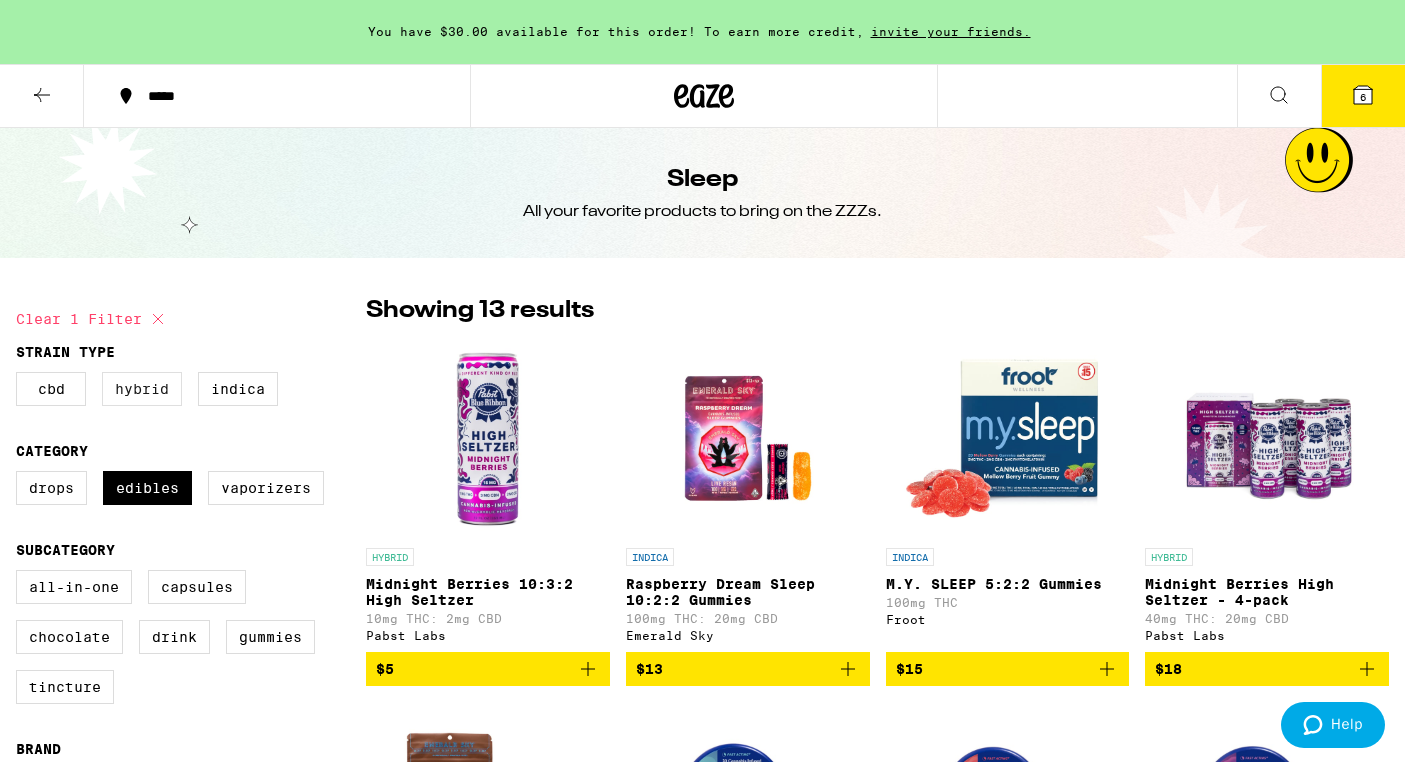 click on "Hybrid" at bounding box center [142, 389] 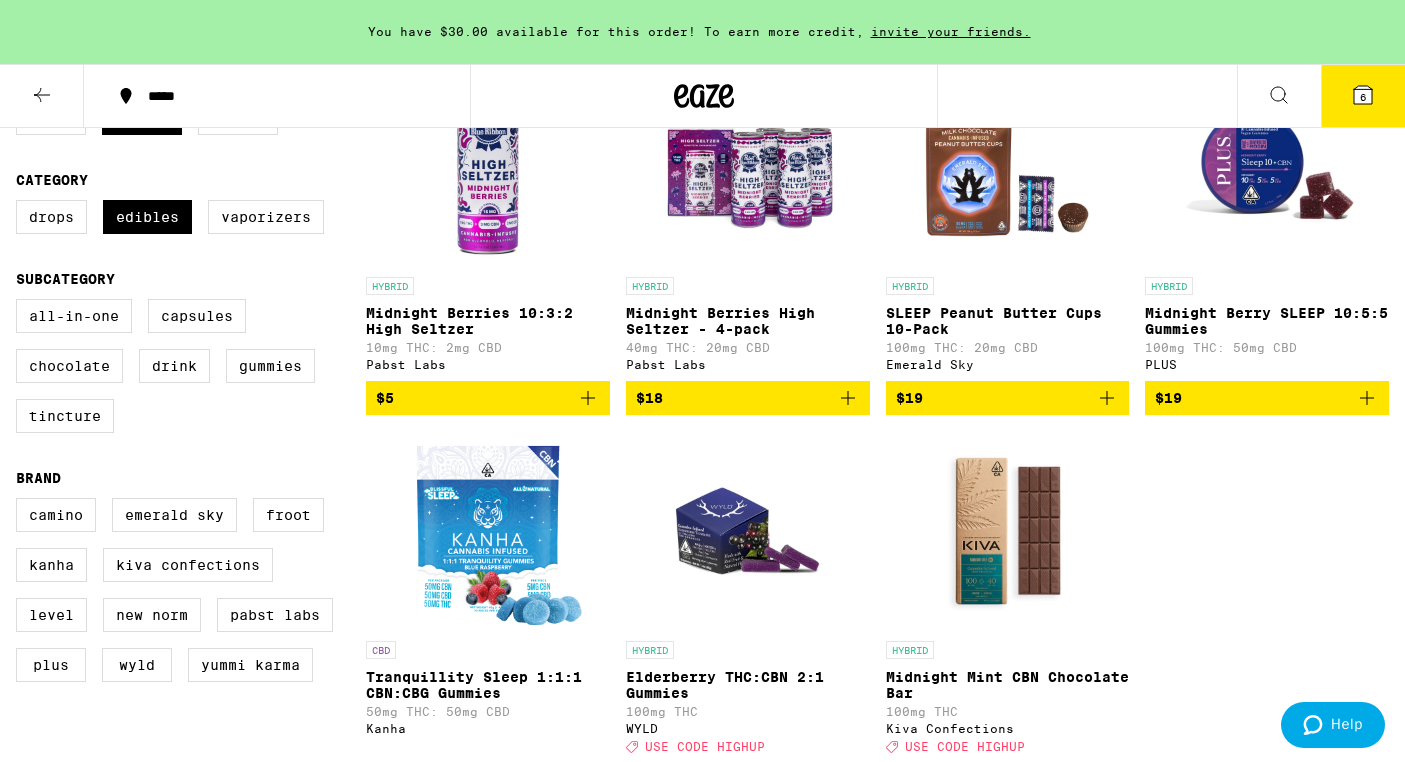 scroll, scrollTop: 276, scrollLeft: 0, axis: vertical 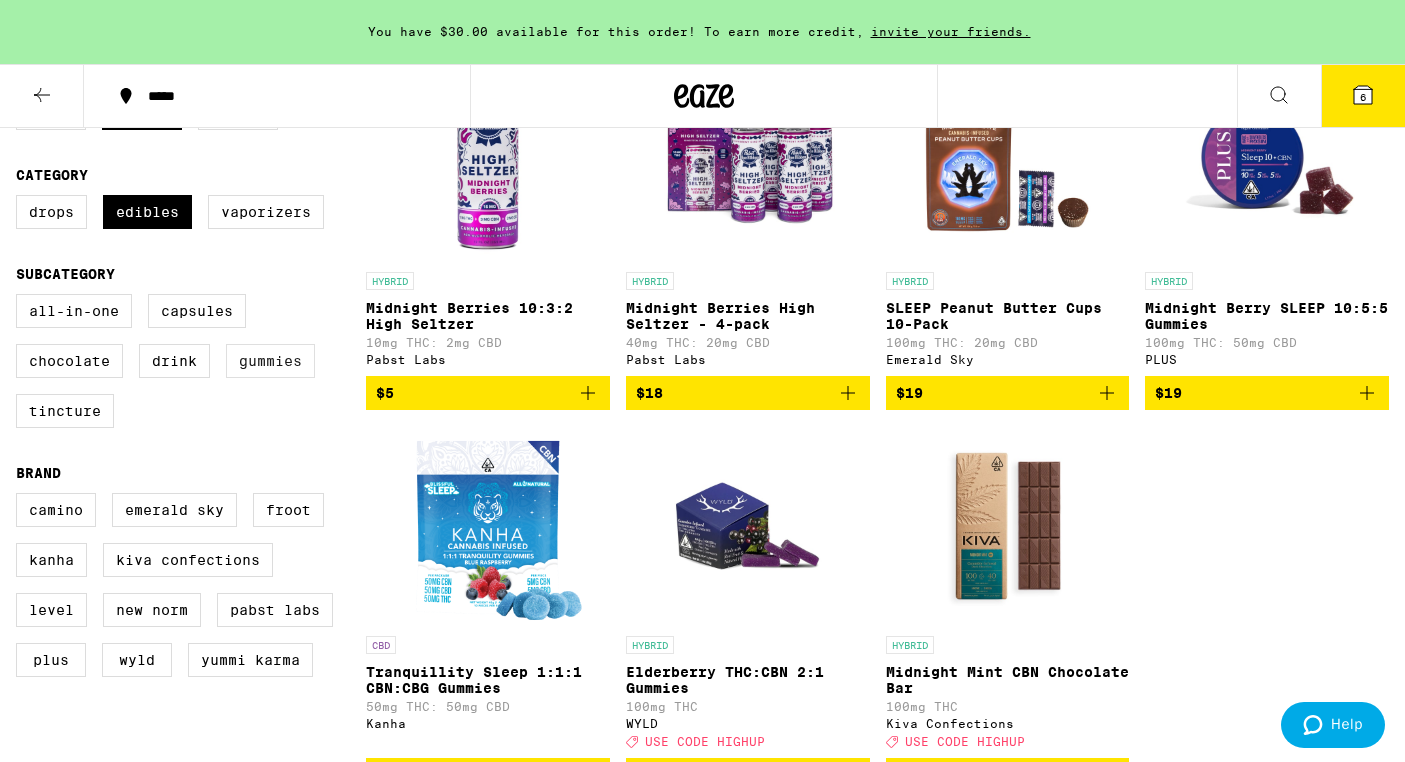 click on "Gummies" at bounding box center (270, 361) 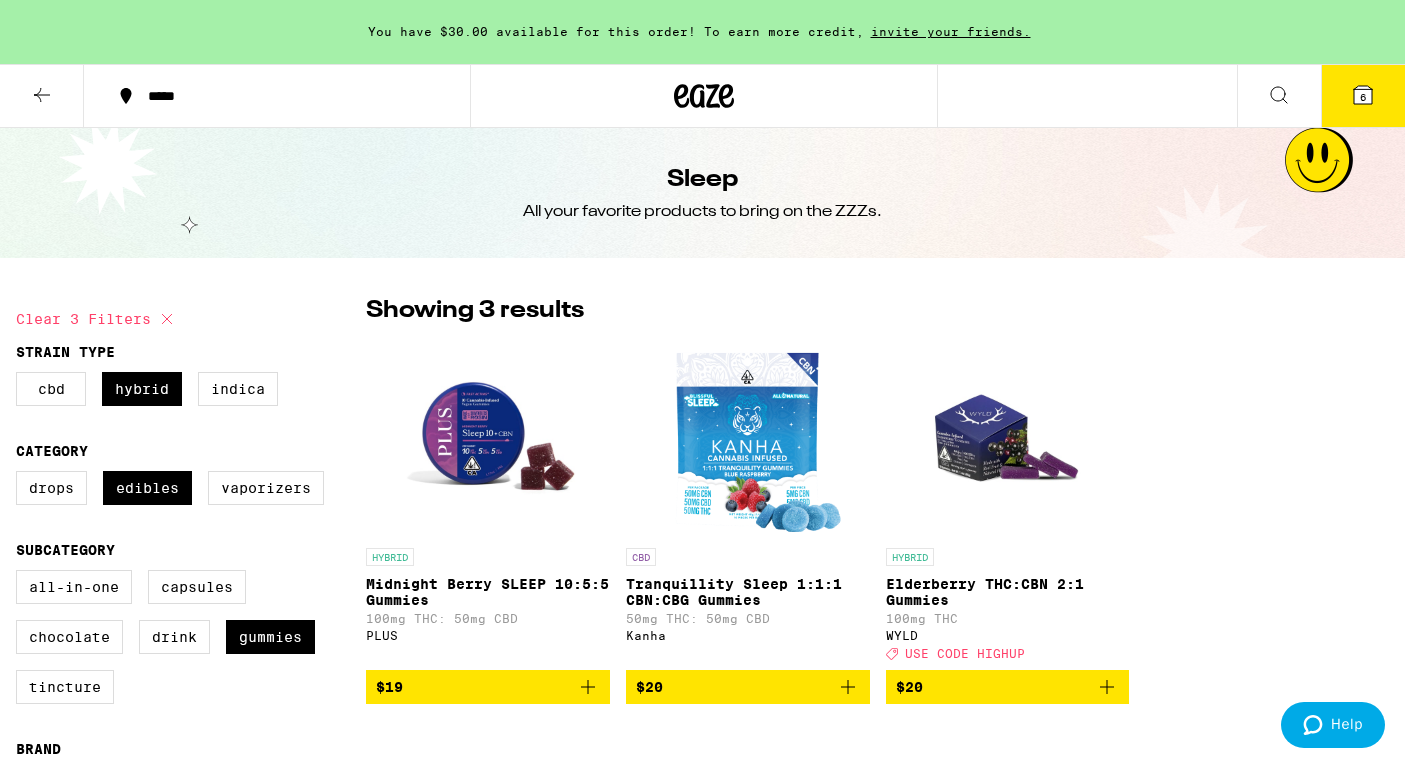 scroll, scrollTop: 0, scrollLeft: 0, axis: both 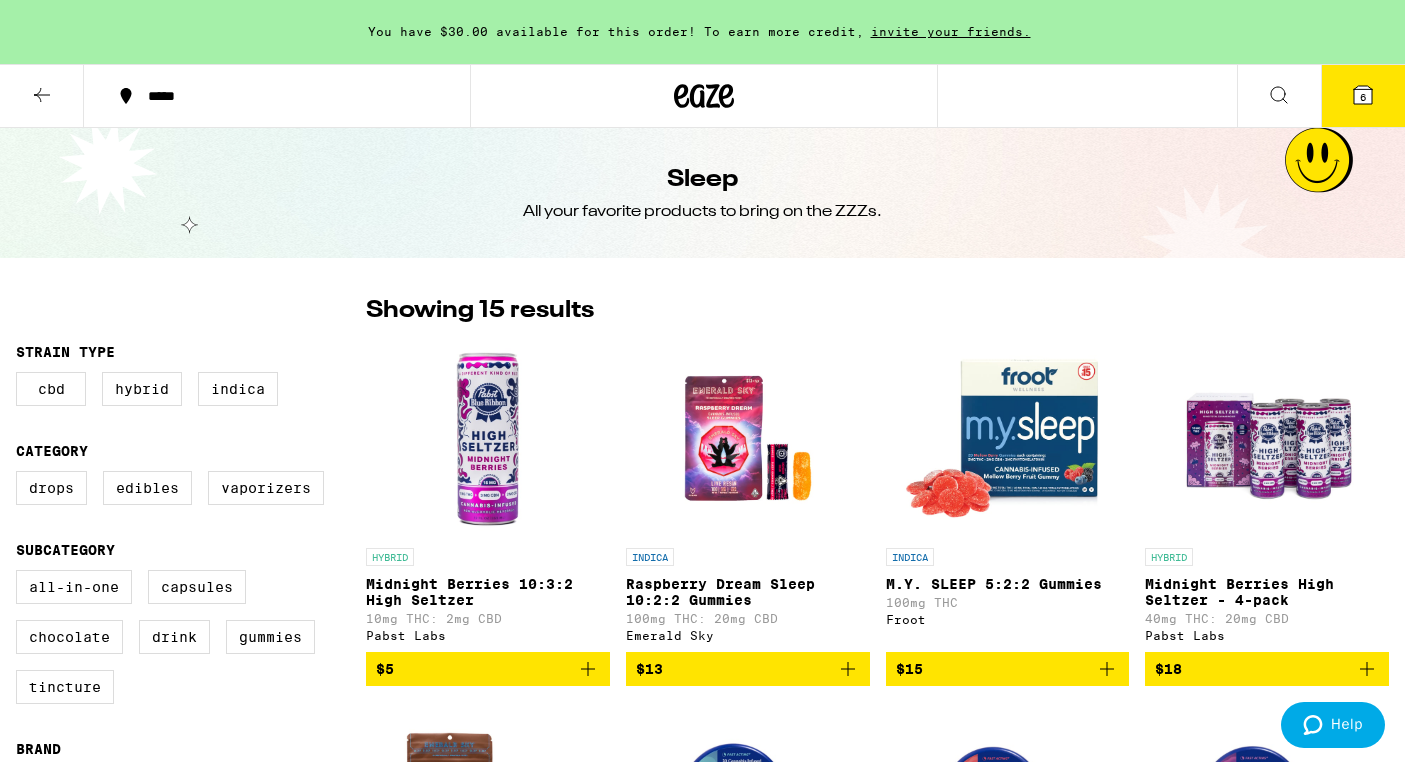 click 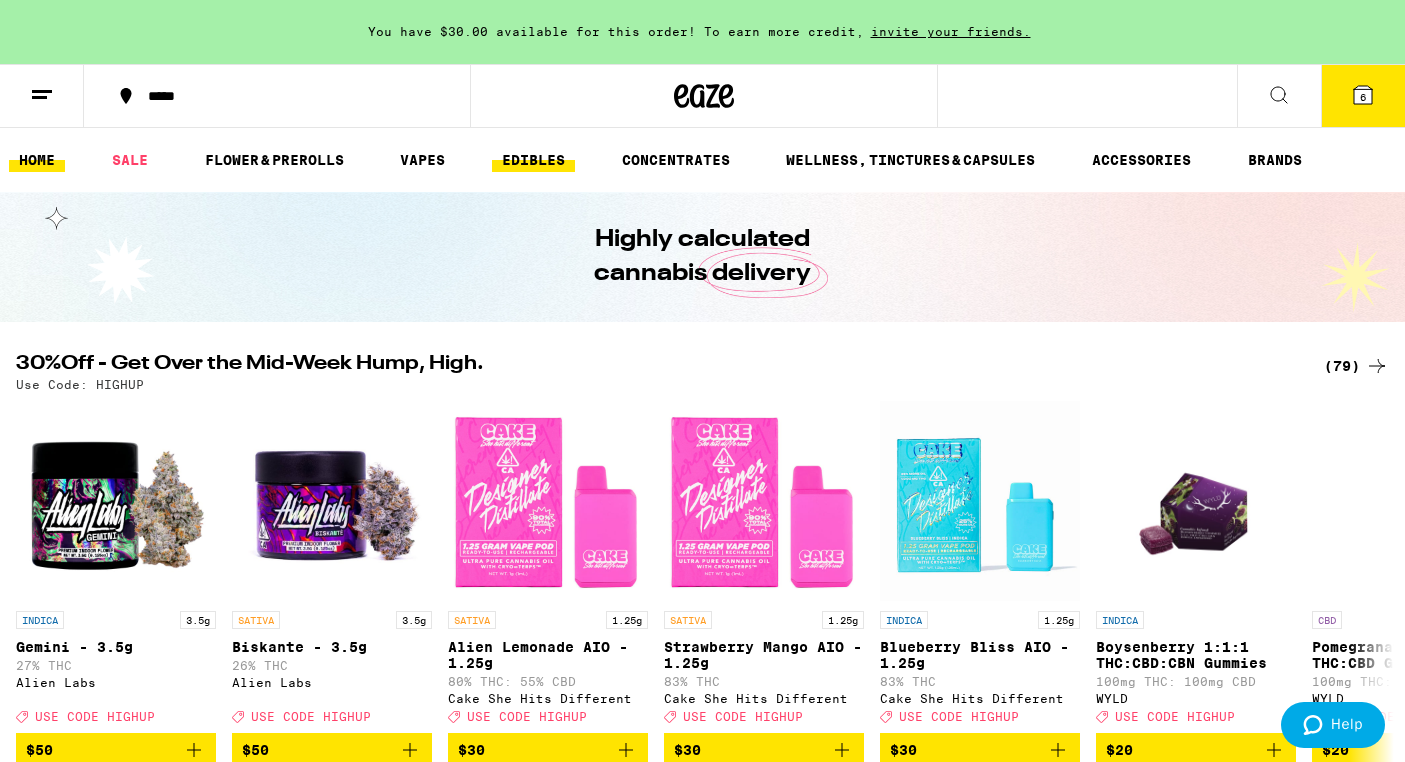 click on "EDIBLES" at bounding box center [533, 160] 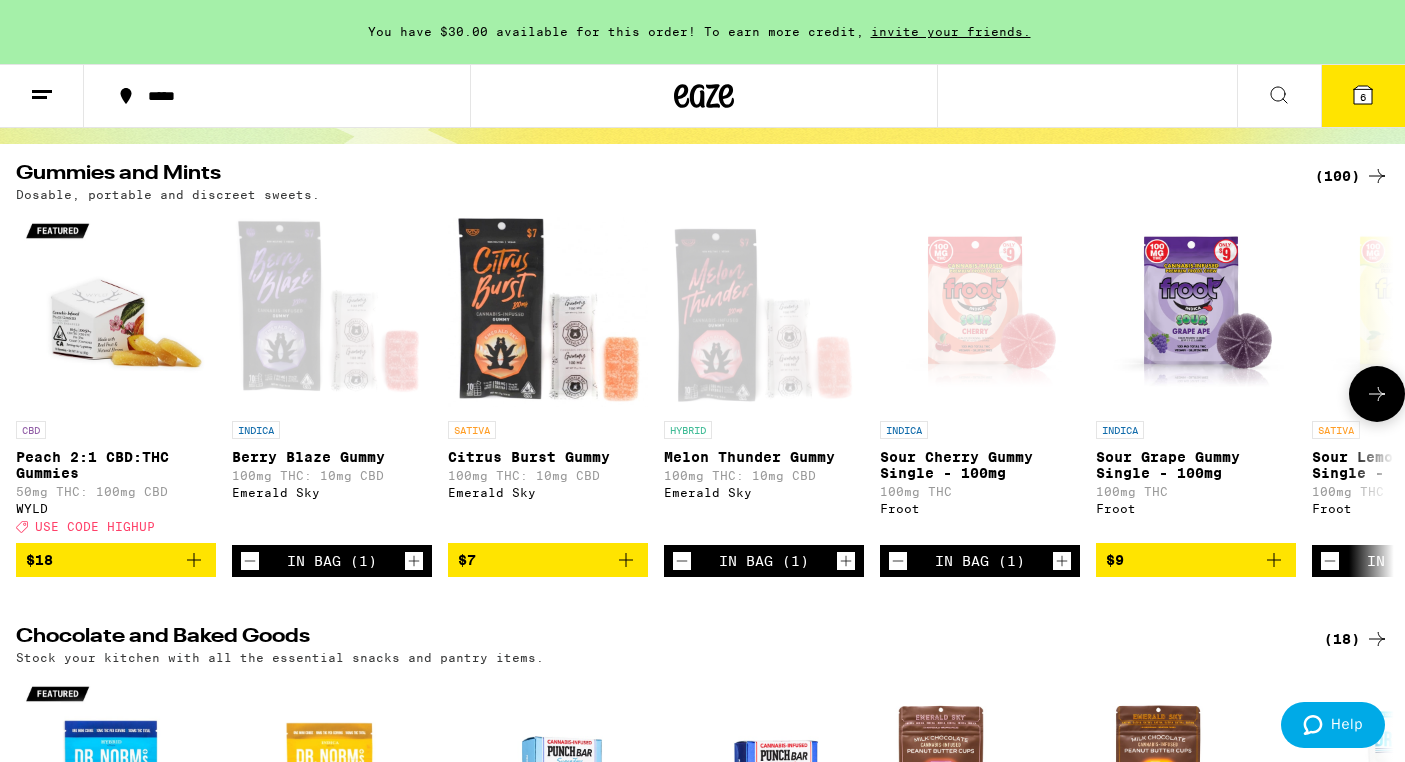 scroll, scrollTop: 191, scrollLeft: 0, axis: vertical 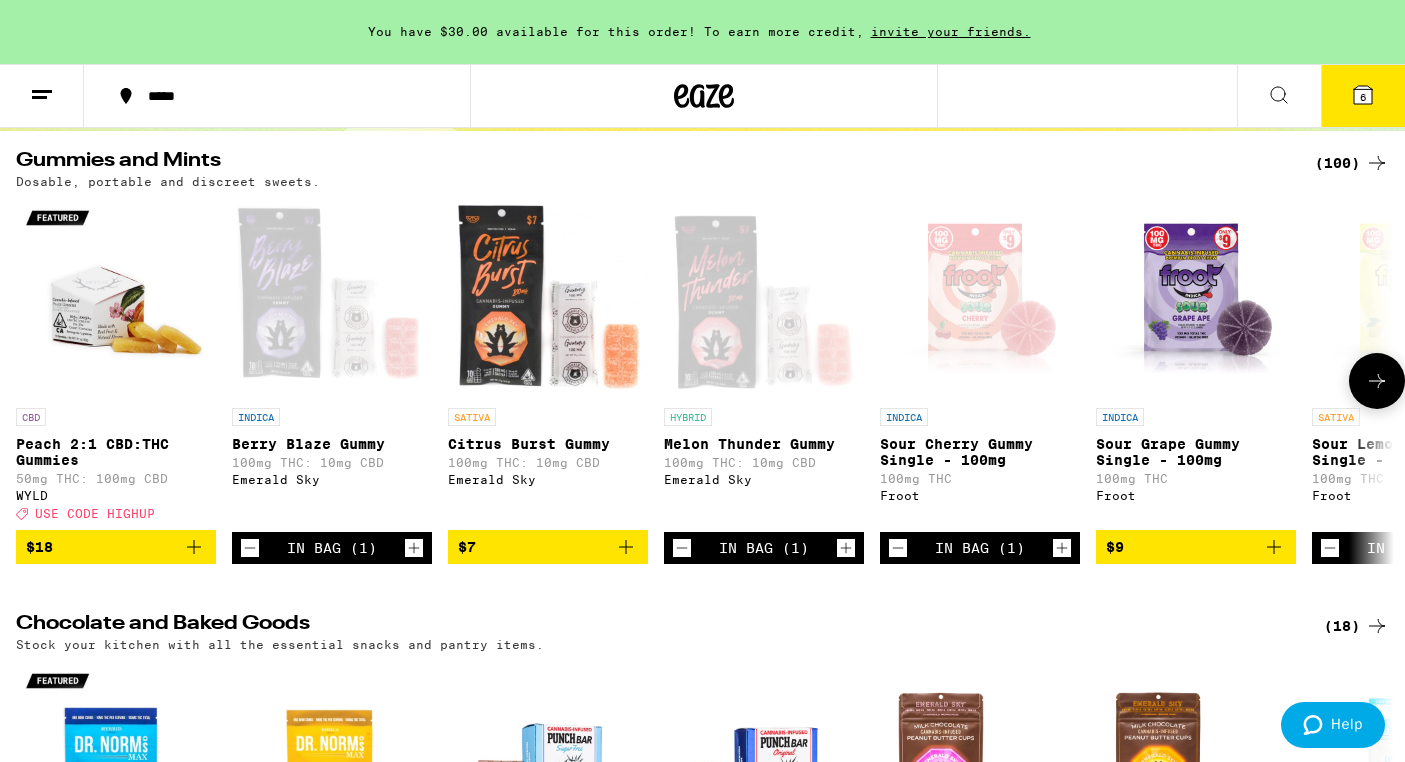 click 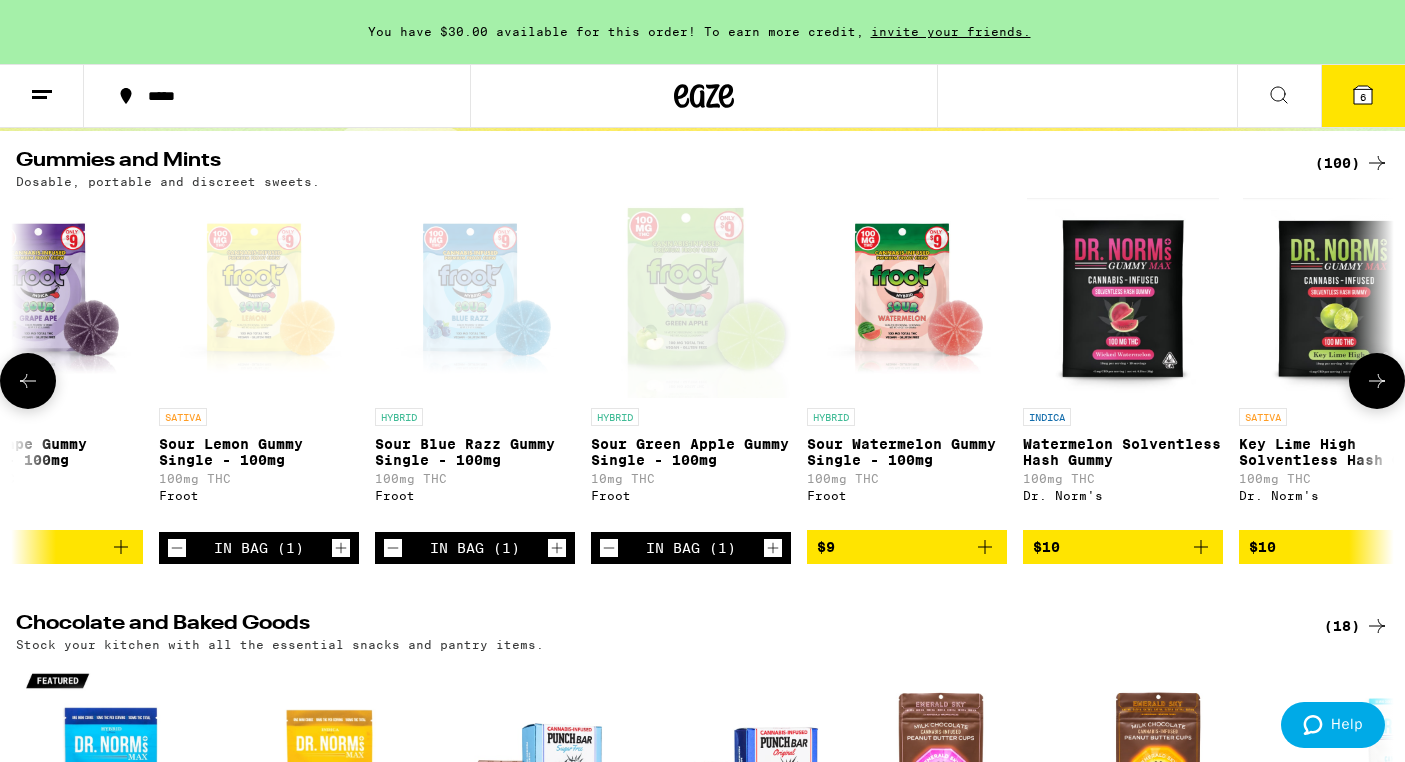 scroll, scrollTop: 0, scrollLeft: 1155, axis: horizontal 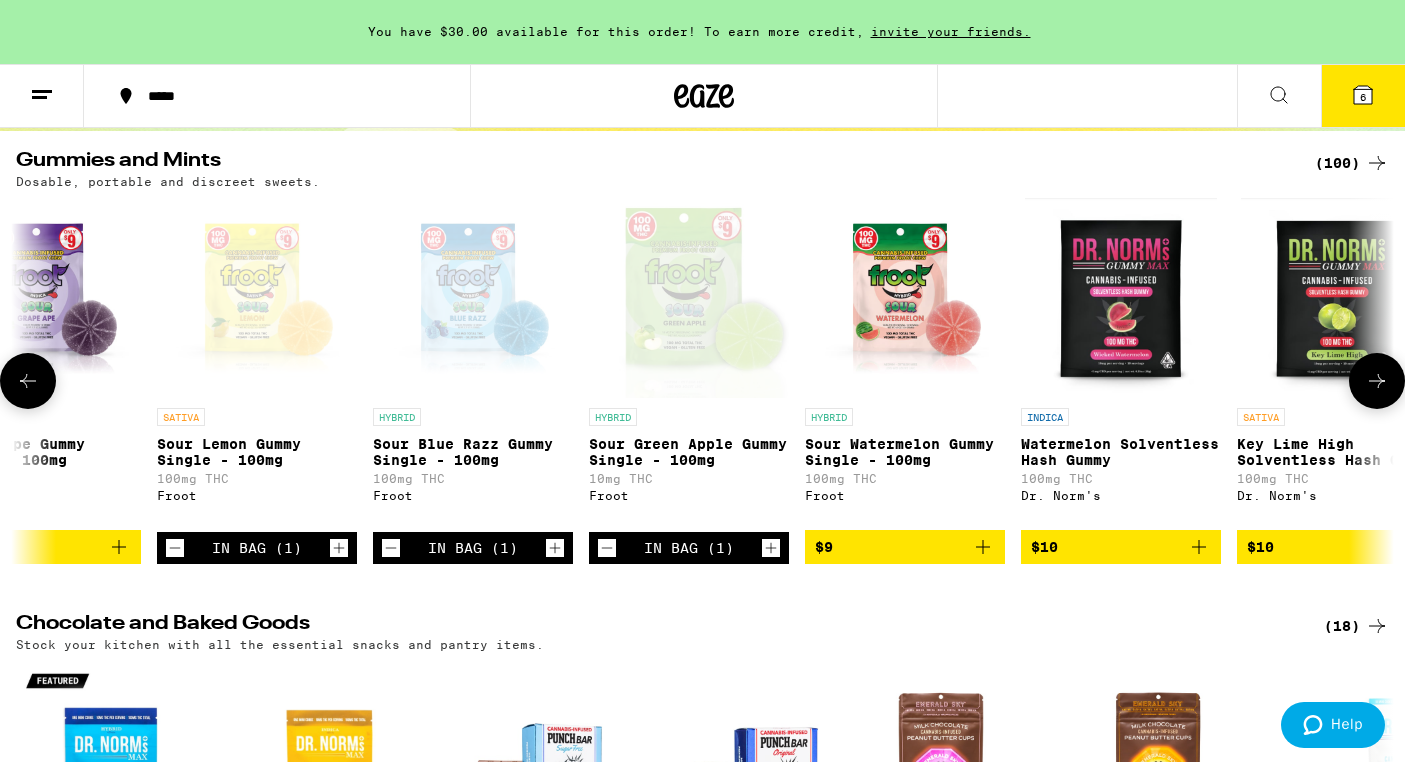 click 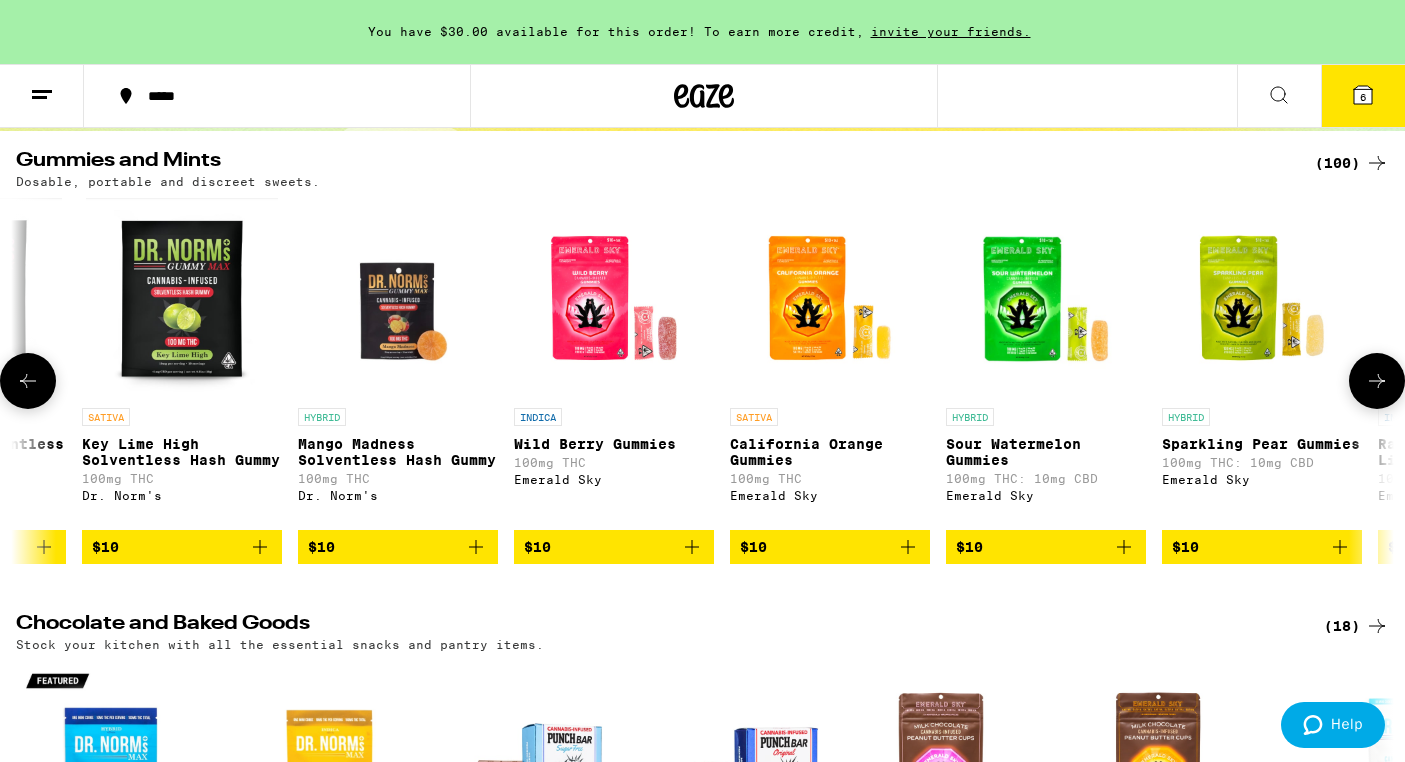 click on "California Orange Gummies" at bounding box center [830, 452] 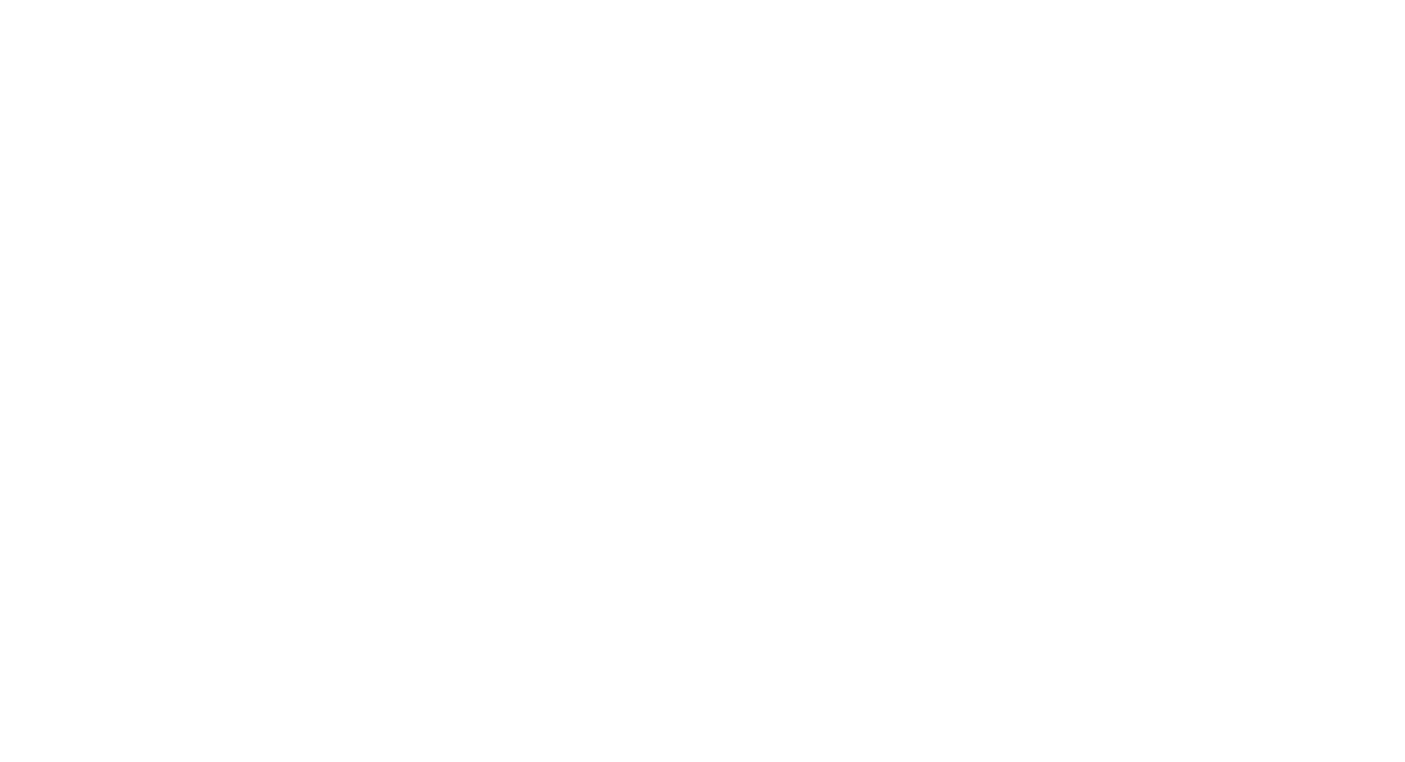 scroll, scrollTop: 141, scrollLeft: 0, axis: vertical 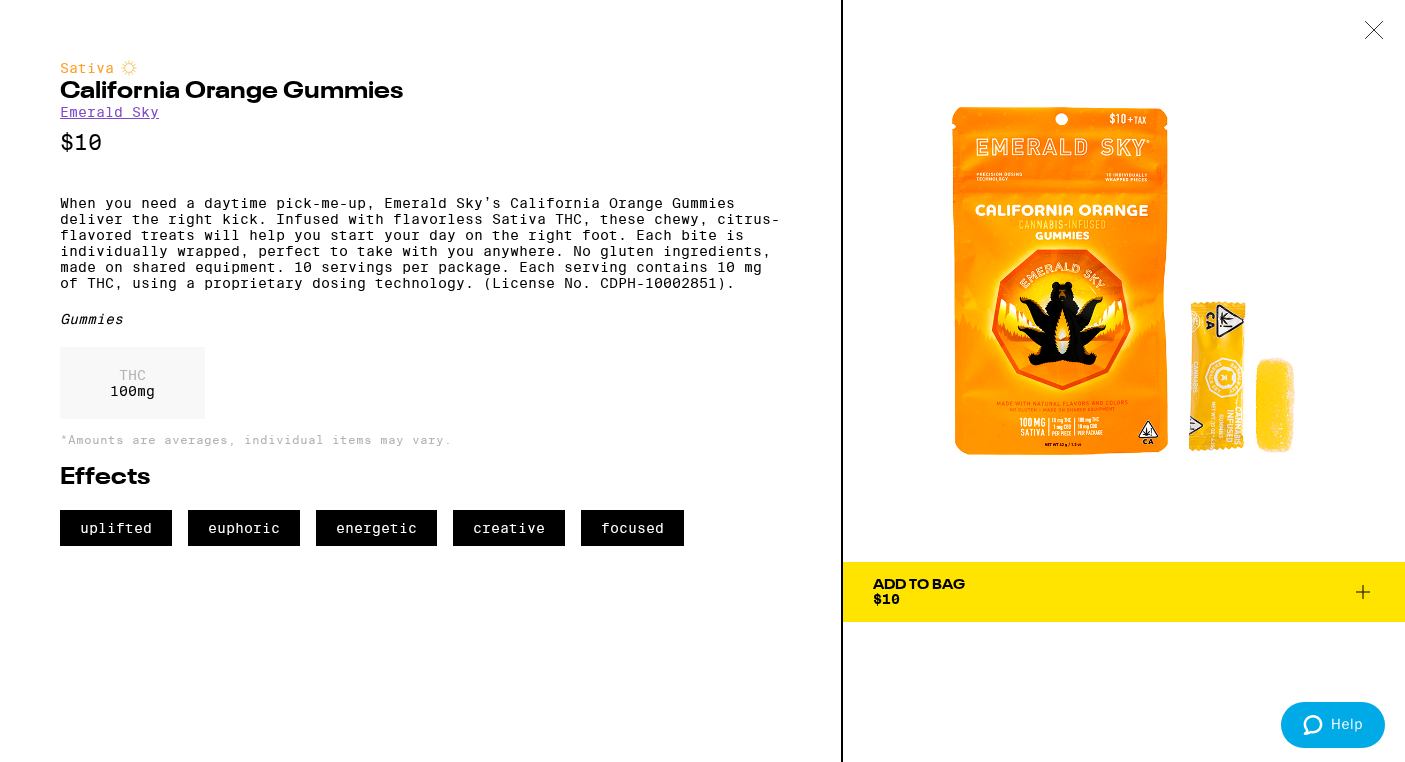 click 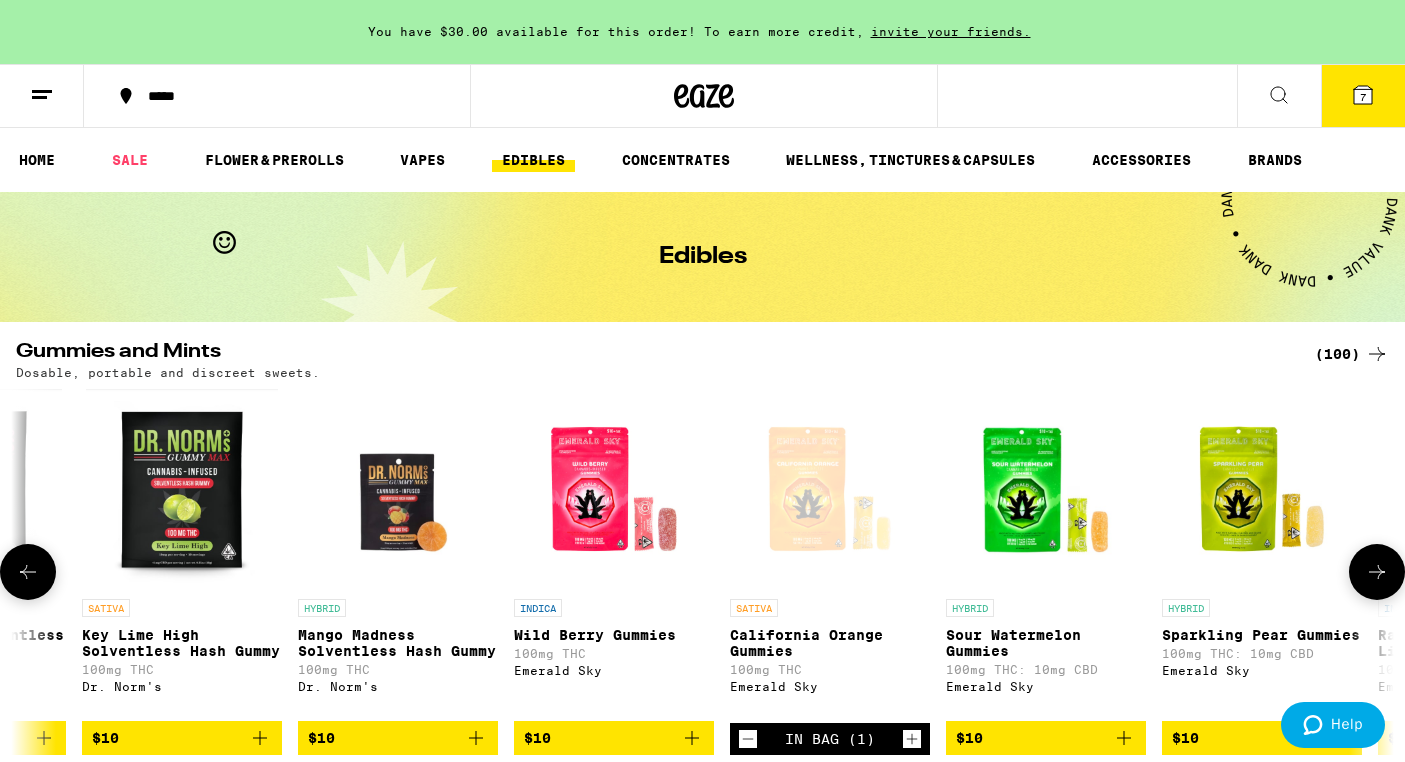 scroll, scrollTop: 0, scrollLeft: 0, axis: both 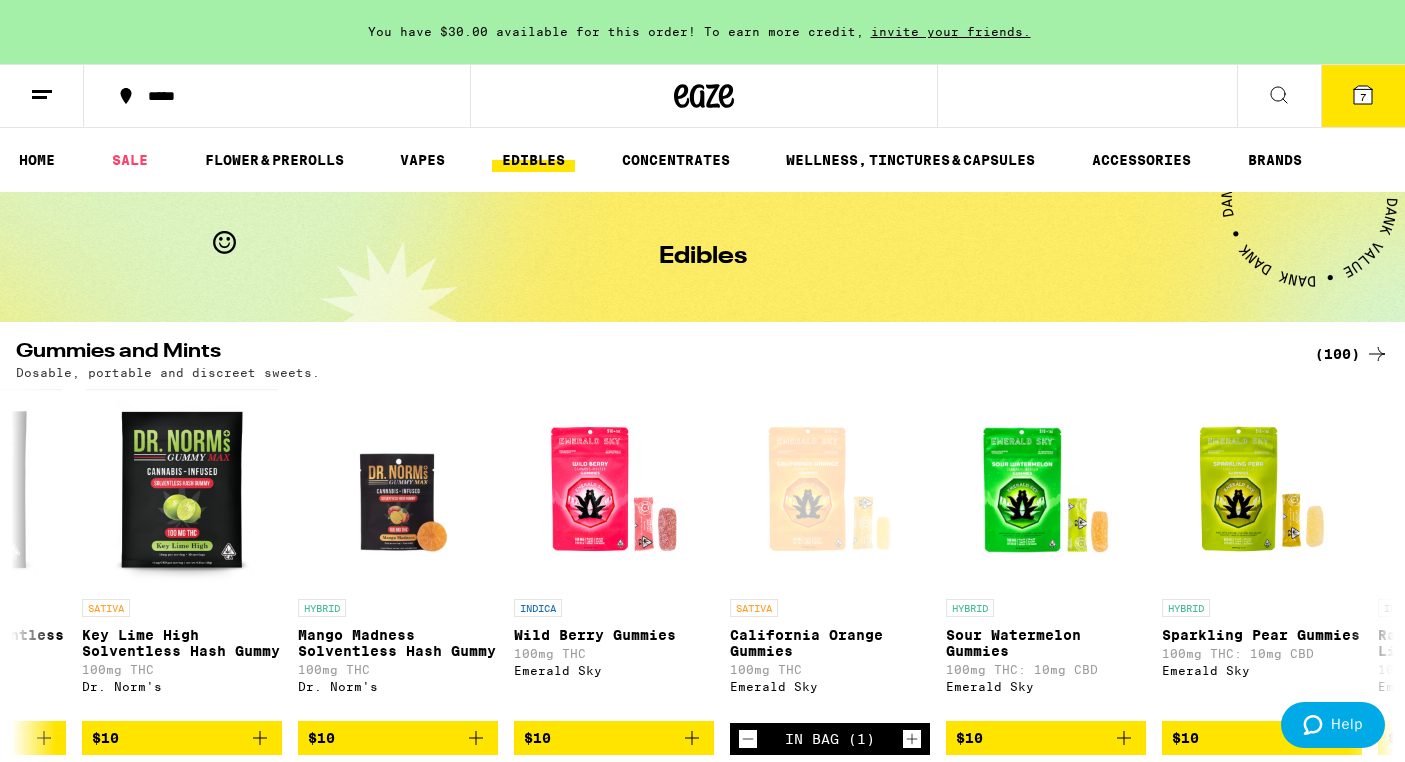 click on "7" at bounding box center [1363, 97] 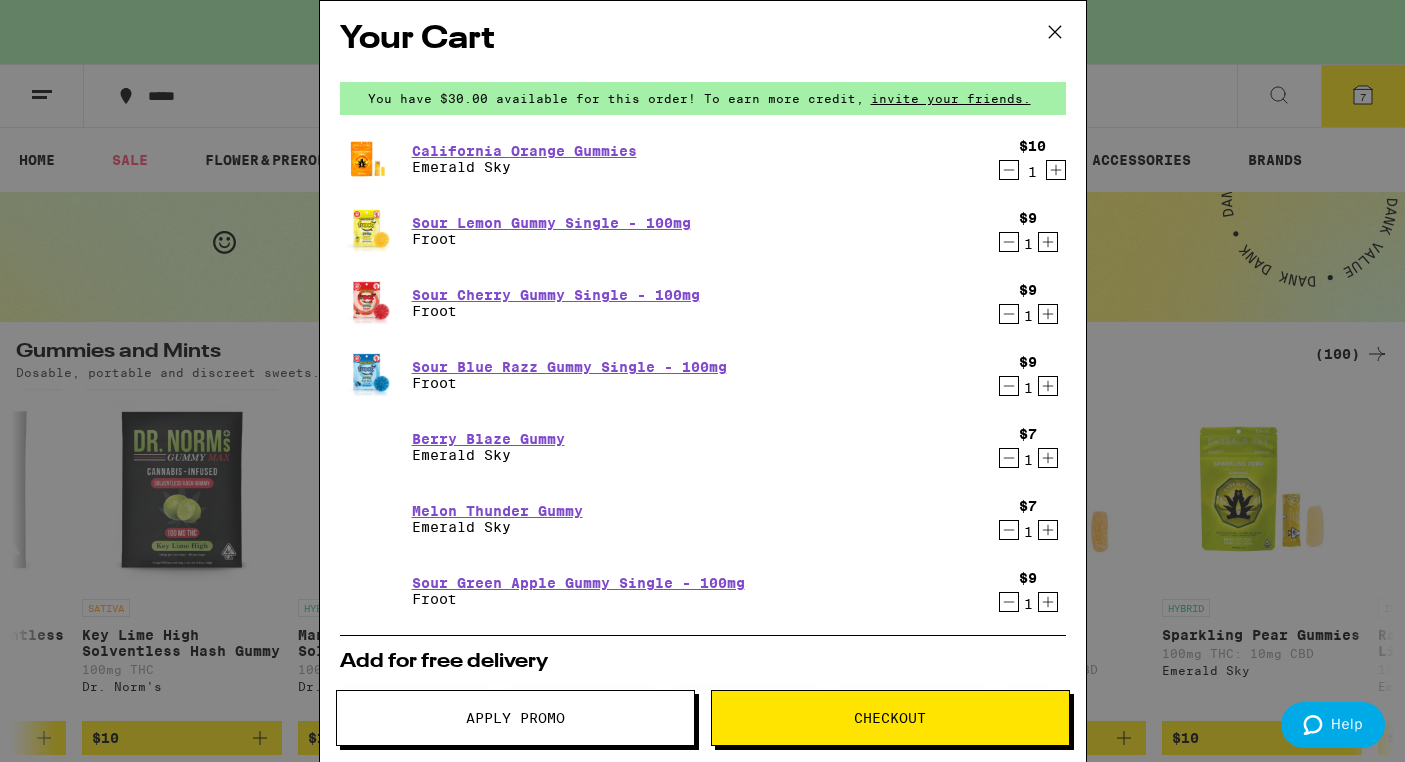 scroll, scrollTop: 0, scrollLeft: 0, axis: both 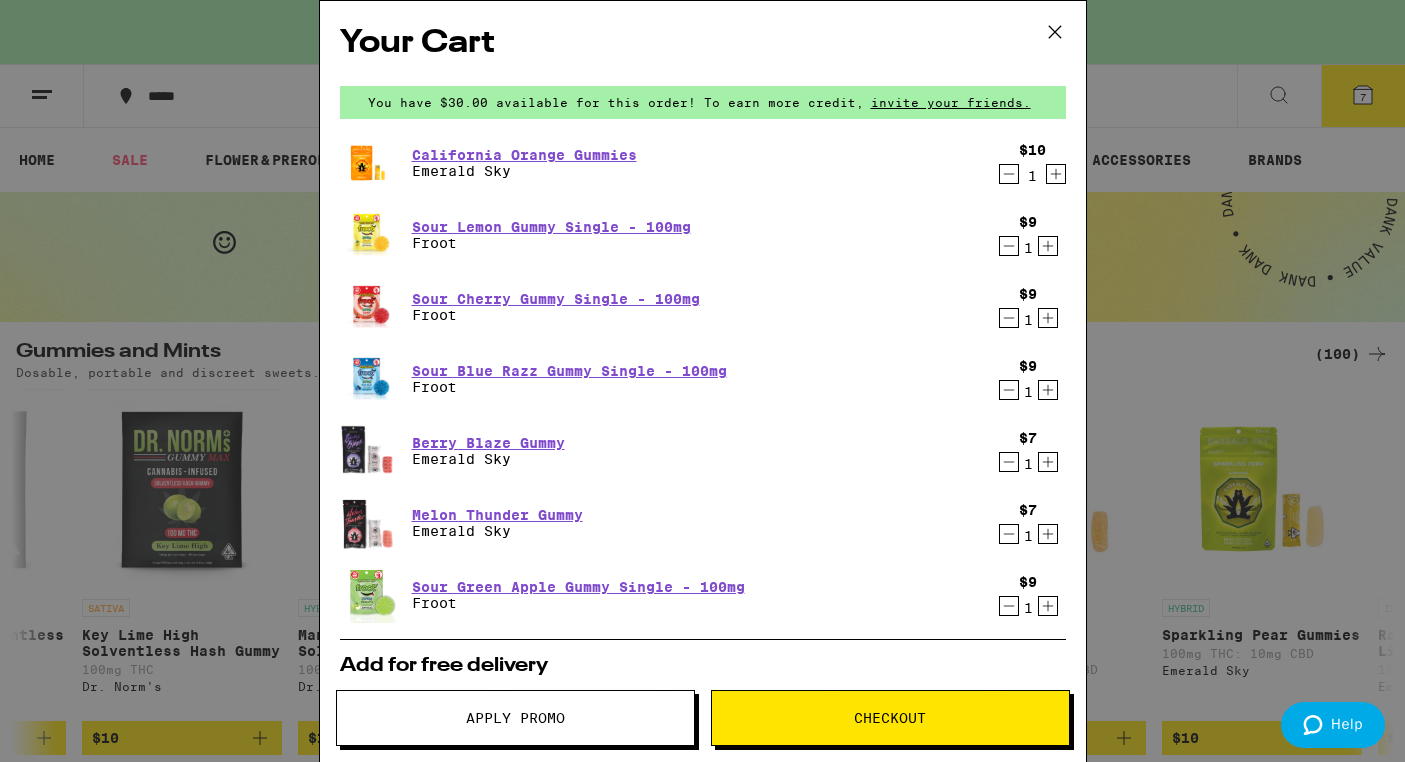 click on "Your Cart You have $30.00 available for this order! To earn more credit, invite your friends. California Orange Gummies Emerald Sky $10 1 Sour Lemon Gummy Single - 100mg Froot $9 1 Sour Cherry Gummy Single - 100mg Froot $9 1 Sour Blue Razz Gummy Single - 100mg Froot $9 1 Berry Blaze Gummy Emerald Sky $7 1 Melon Thunder Gummy Emerald Sky $7 1 Sour Green Apple Gummy Single - 100mg Froot $9 1 Add for free delivery INDICA 1g Forbidden Fruit Infused 2-Pack - 1g Everyday $15 SATIVA 1g Jack Herer Infused 2-Pack - 1g Everyday $15 SATIVA 1g Orange Pineapple Infused 2-Pack - 1g Everyday $15 HYBRID 1g 24k Gold Punch Infused 2-Pack - 1g Everyday $15 HYBRID 1g Gelato Infused 2-Pack - 1g Everyday $15 INDICA Mango Gummies Kanha $15 INDICA Pink Lemonade Gummies Kanha $15 INDICA Strawberry Gummies Kanha $15 SATIVA Cherry Gummies Kanha $15 SATIVA Pineapple Gummies Kanha $15 Subtotal $60.00 Delivery $5.00 Free delivery with your first order! Taxes & Fees More Info $18.00 Credit -$30.00 Order Total $48.00 ⚠️ Apply Promo" at bounding box center (702, 381) 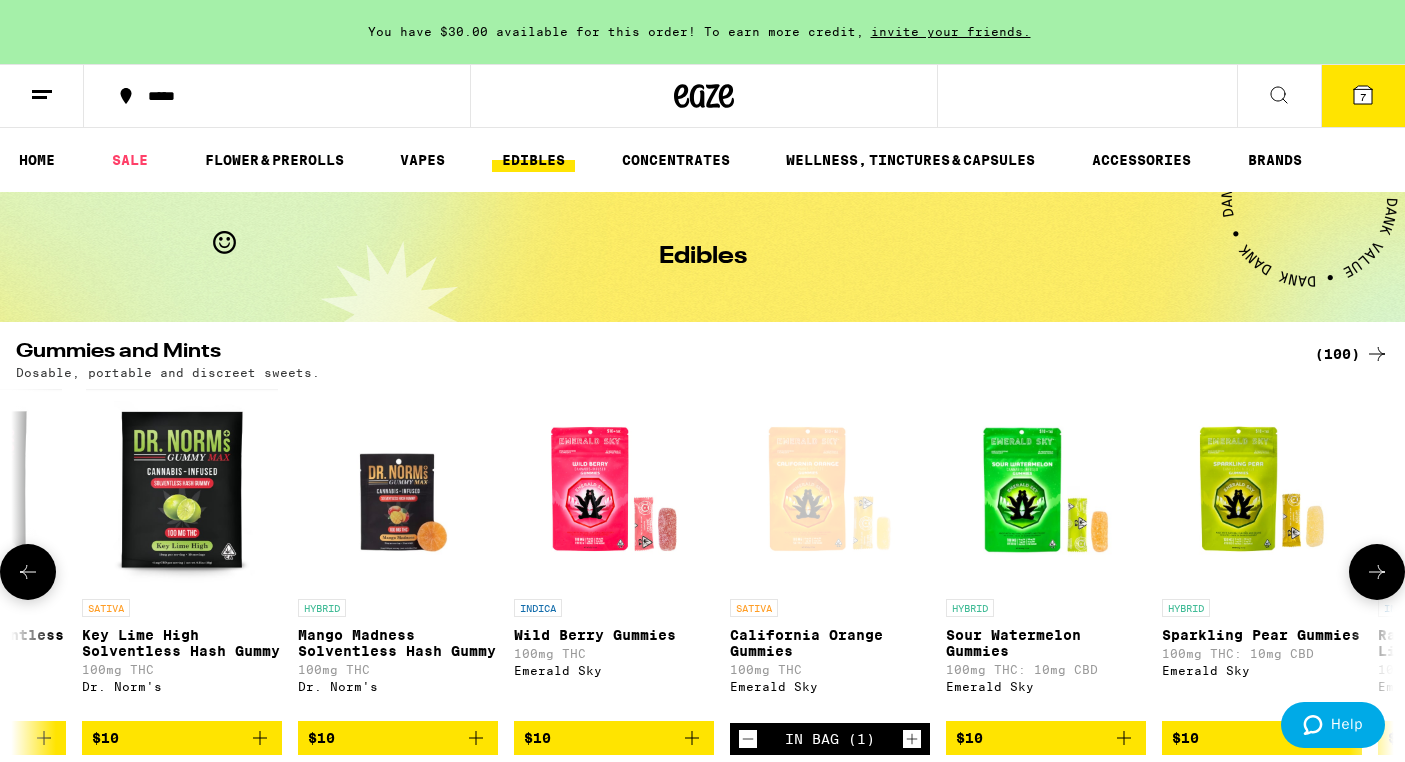 click 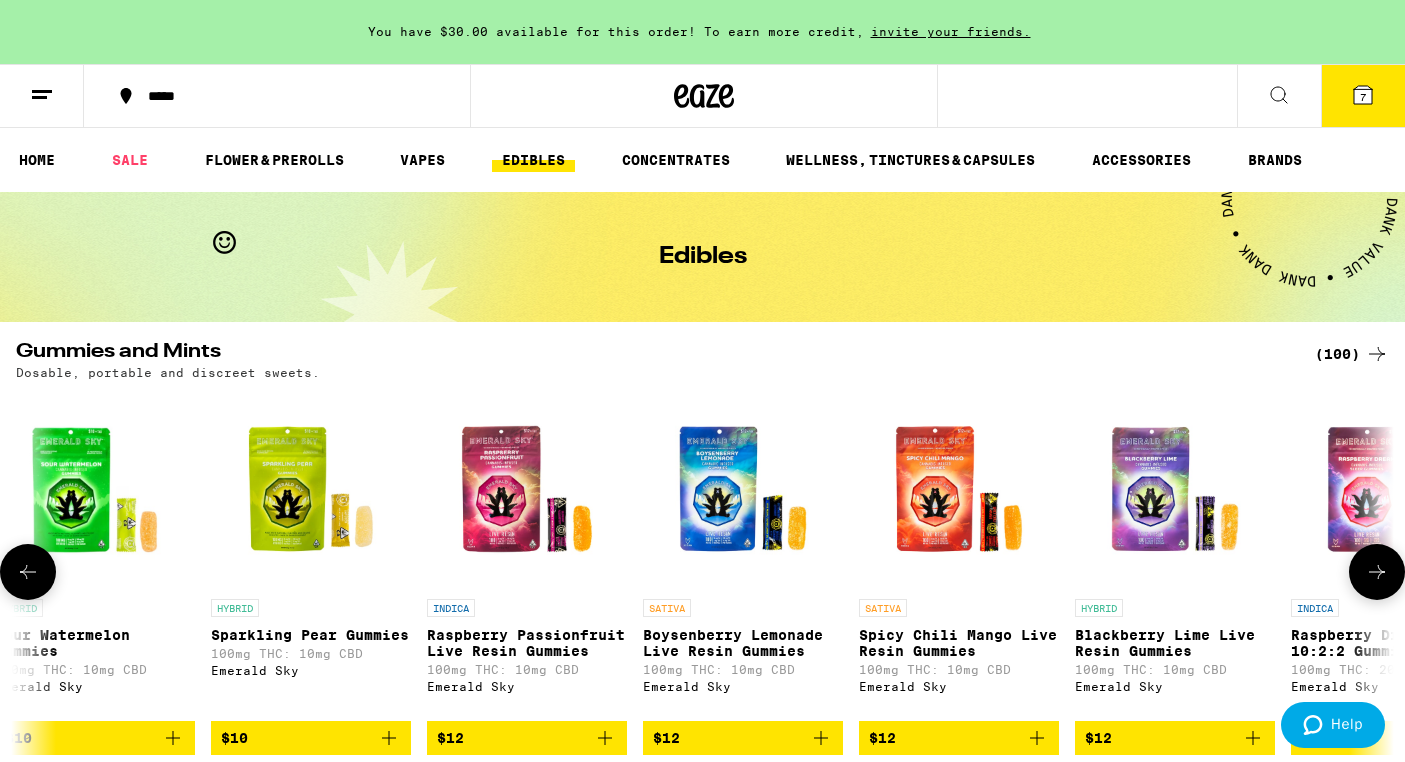 scroll, scrollTop: 0, scrollLeft: 3465, axis: horizontal 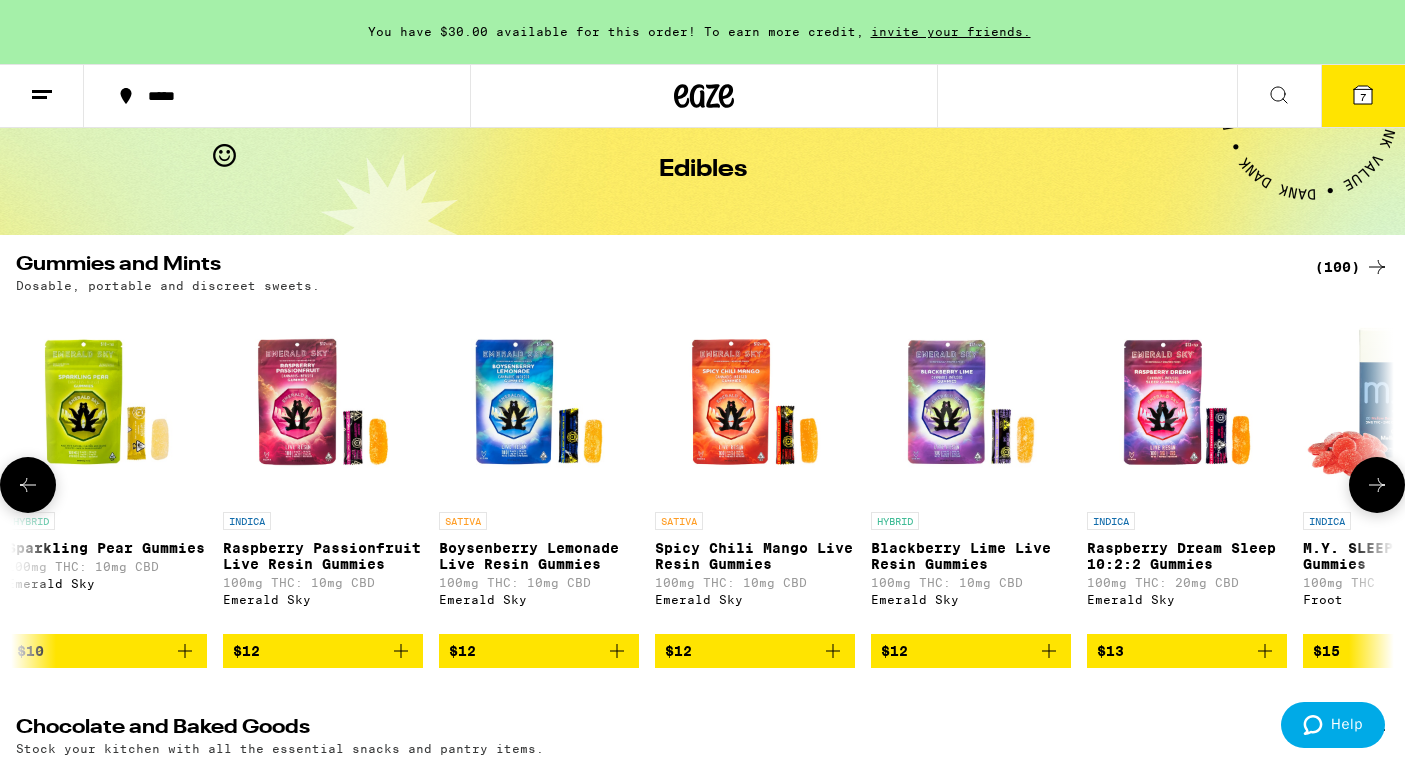 click 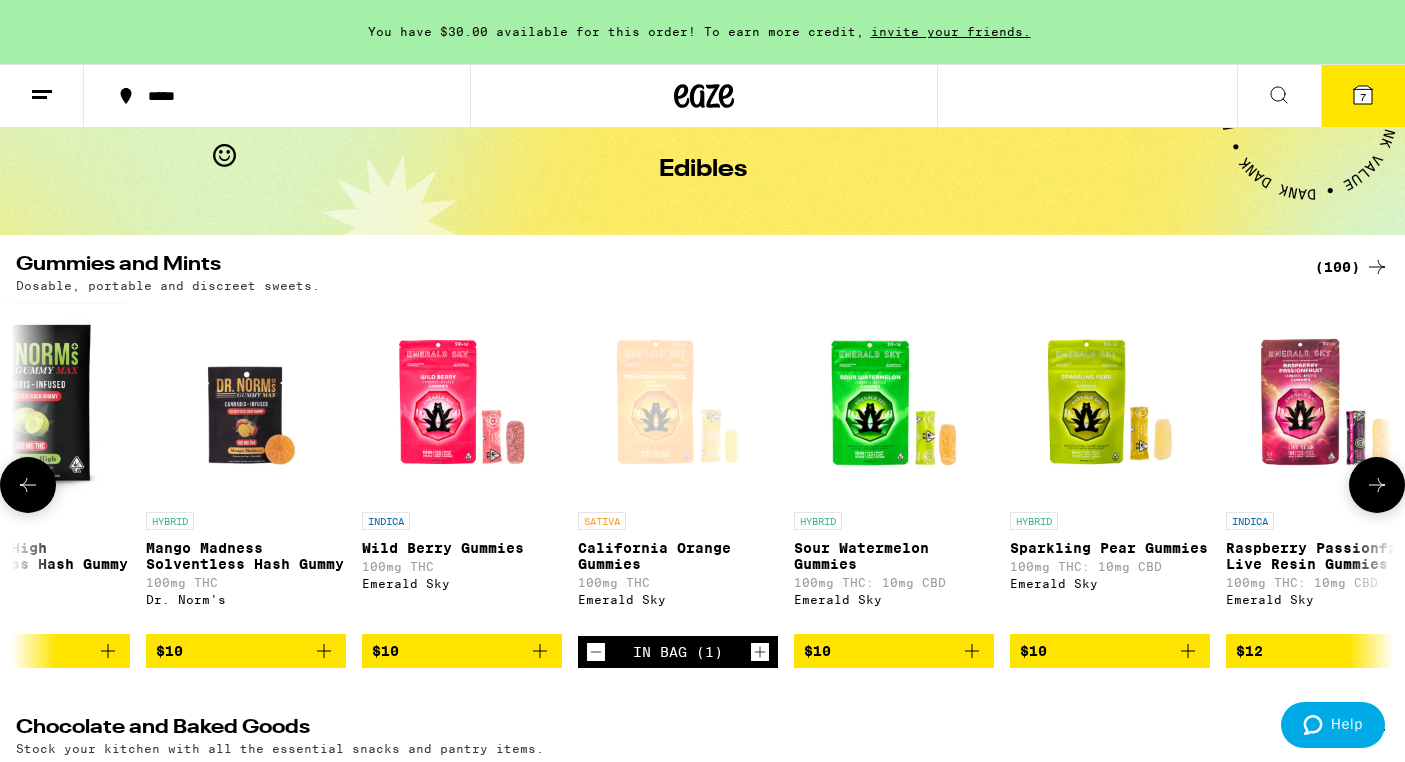 scroll, scrollTop: 0, scrollLeft: 2310, axis: horizontal 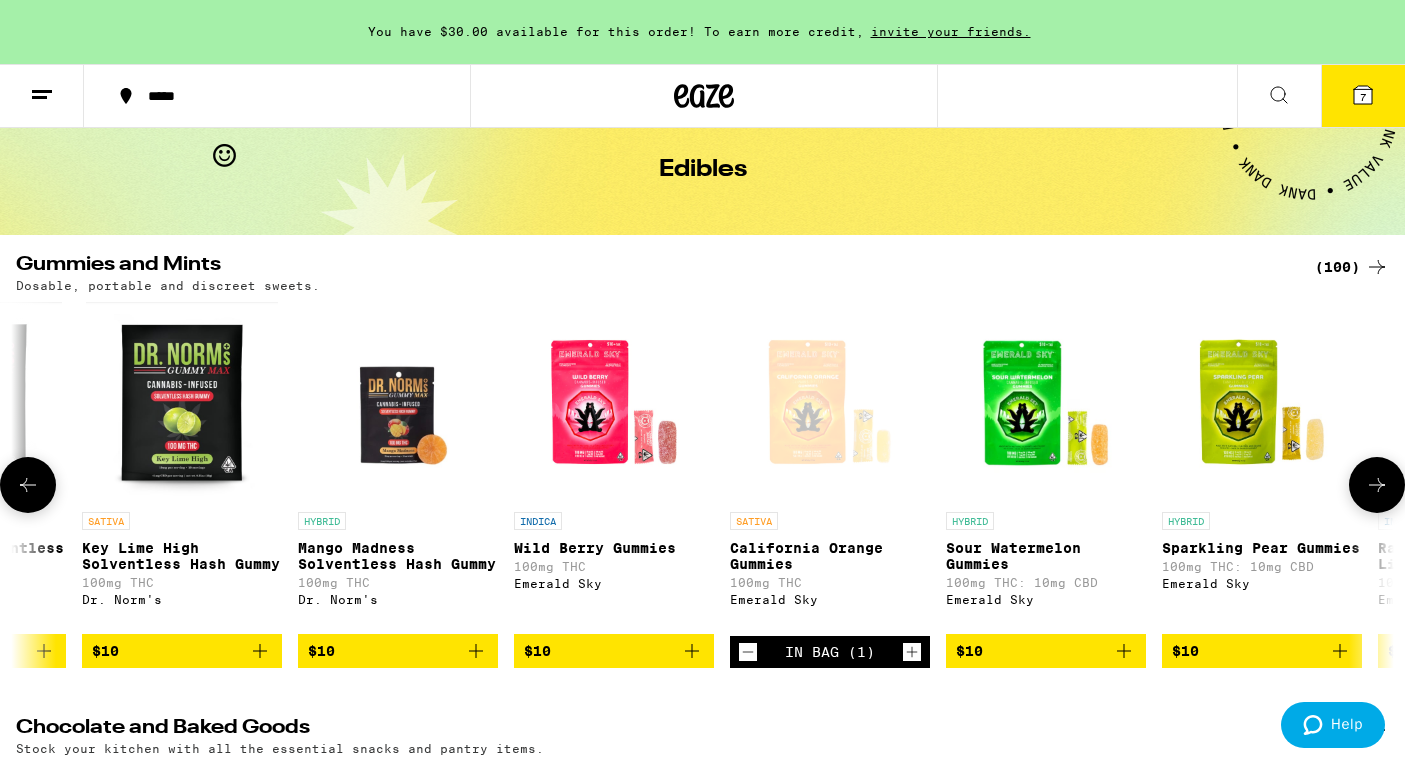 click 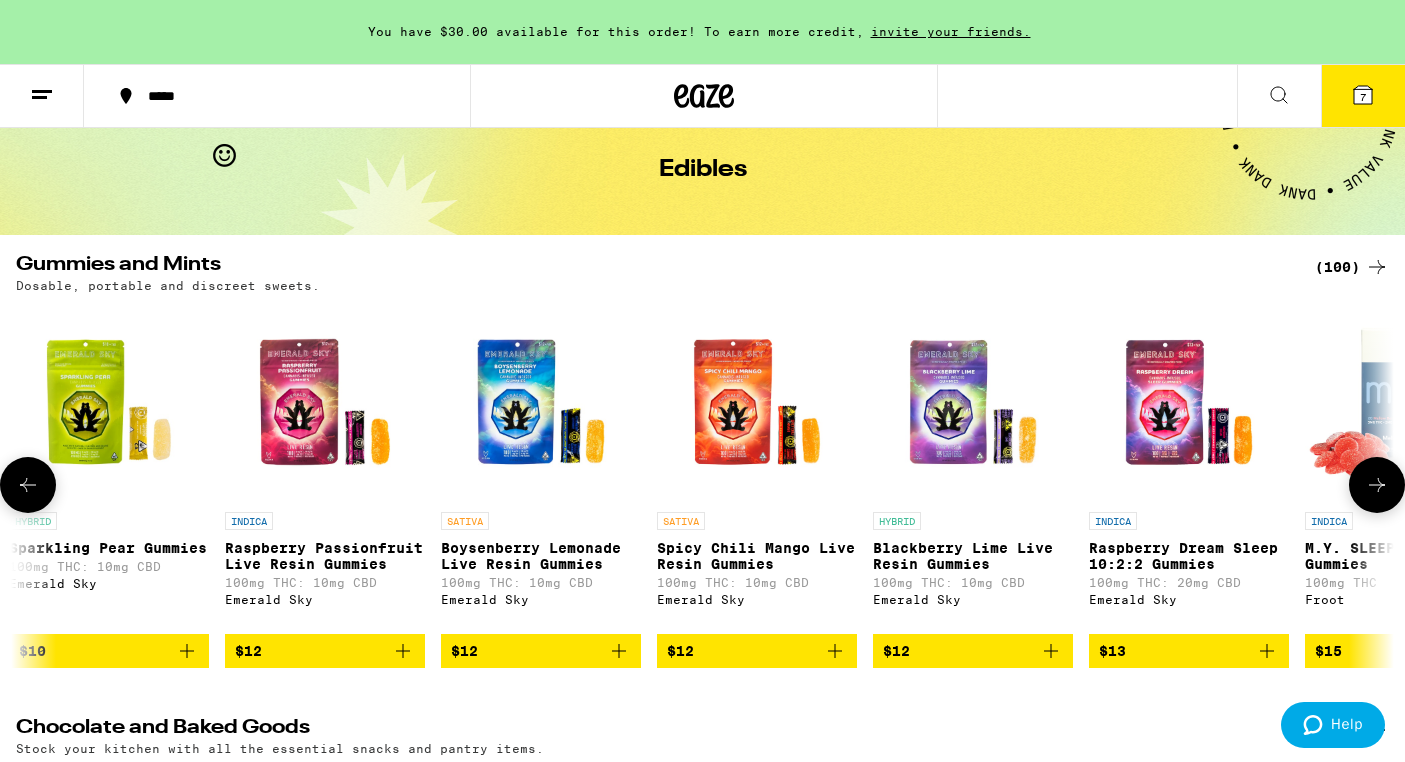 scroll, scrollTop: 0, scrollLeft: 3465, axis: horizontal 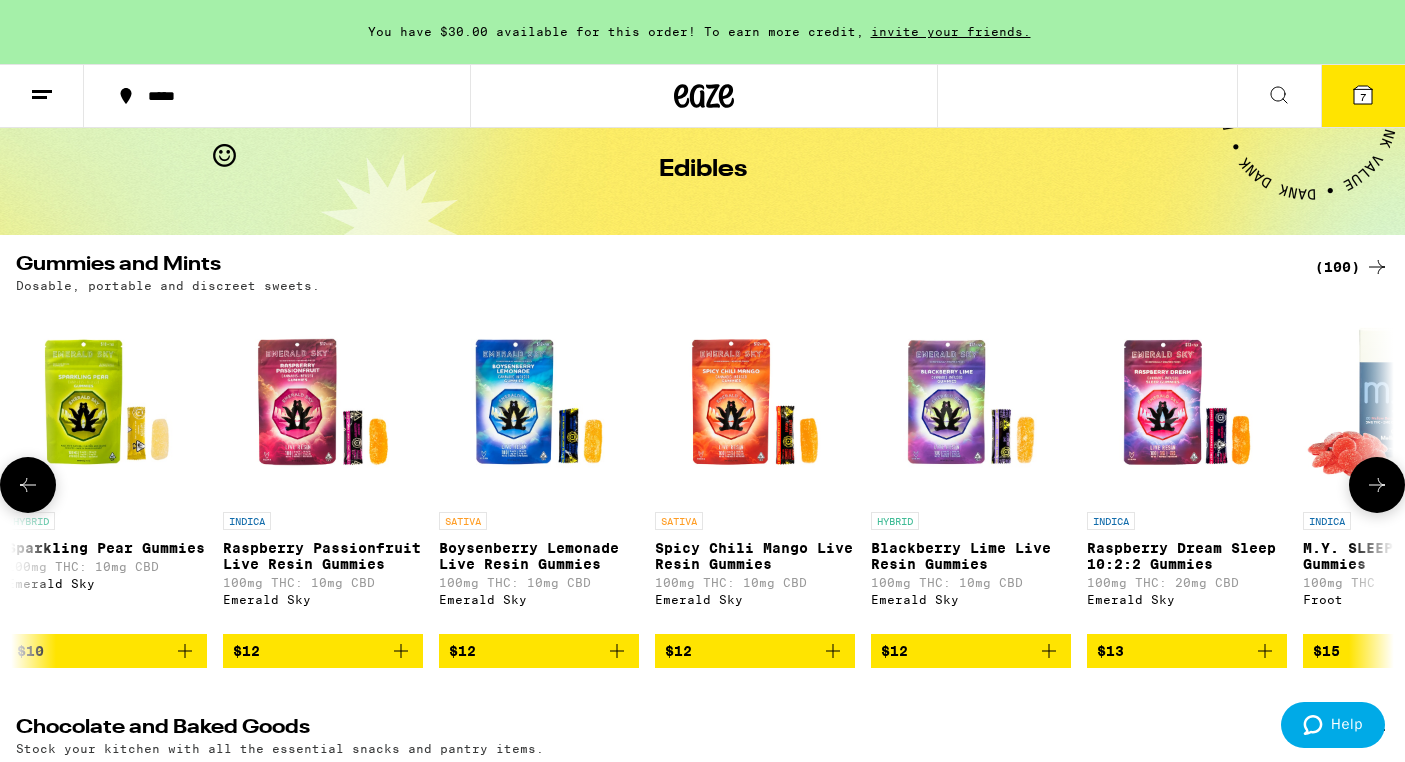 click at bounding box center [539, 402] 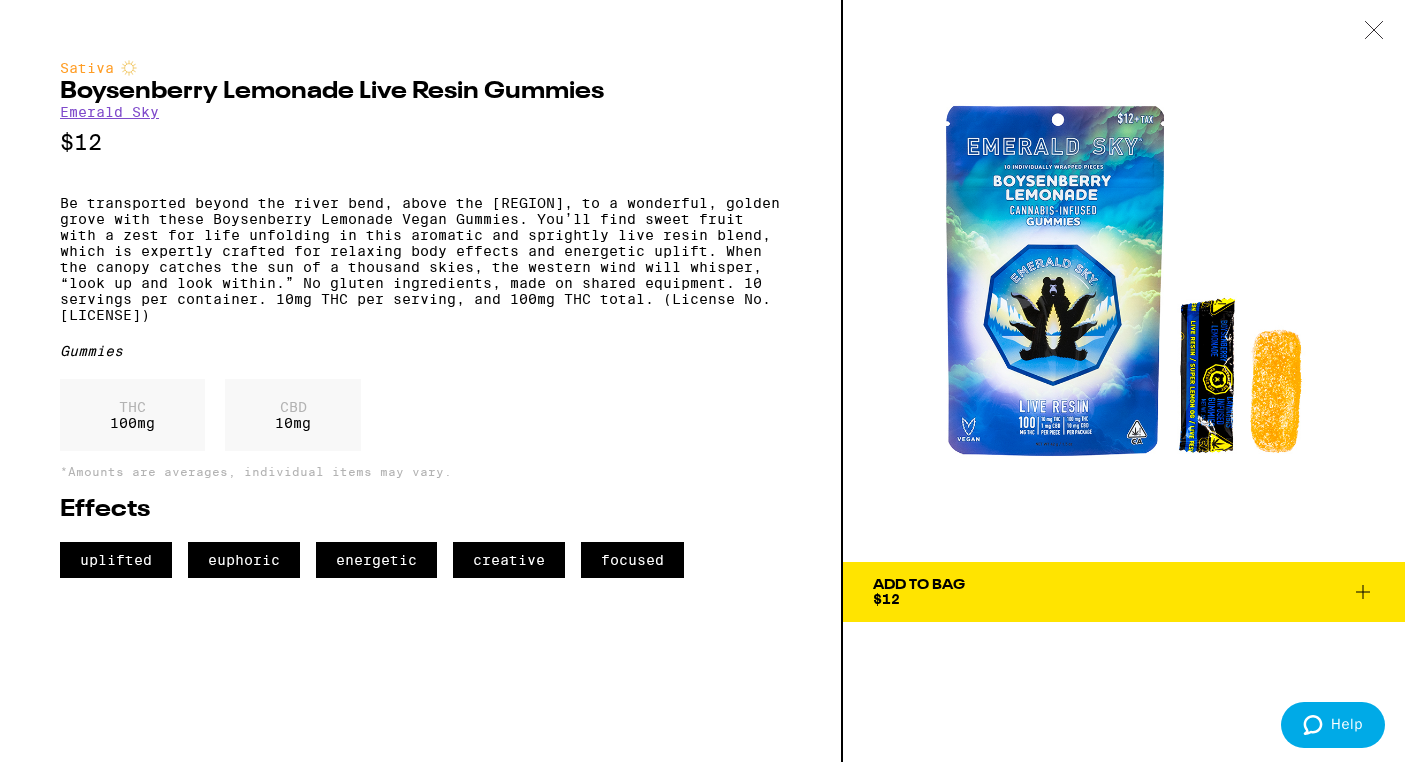 click 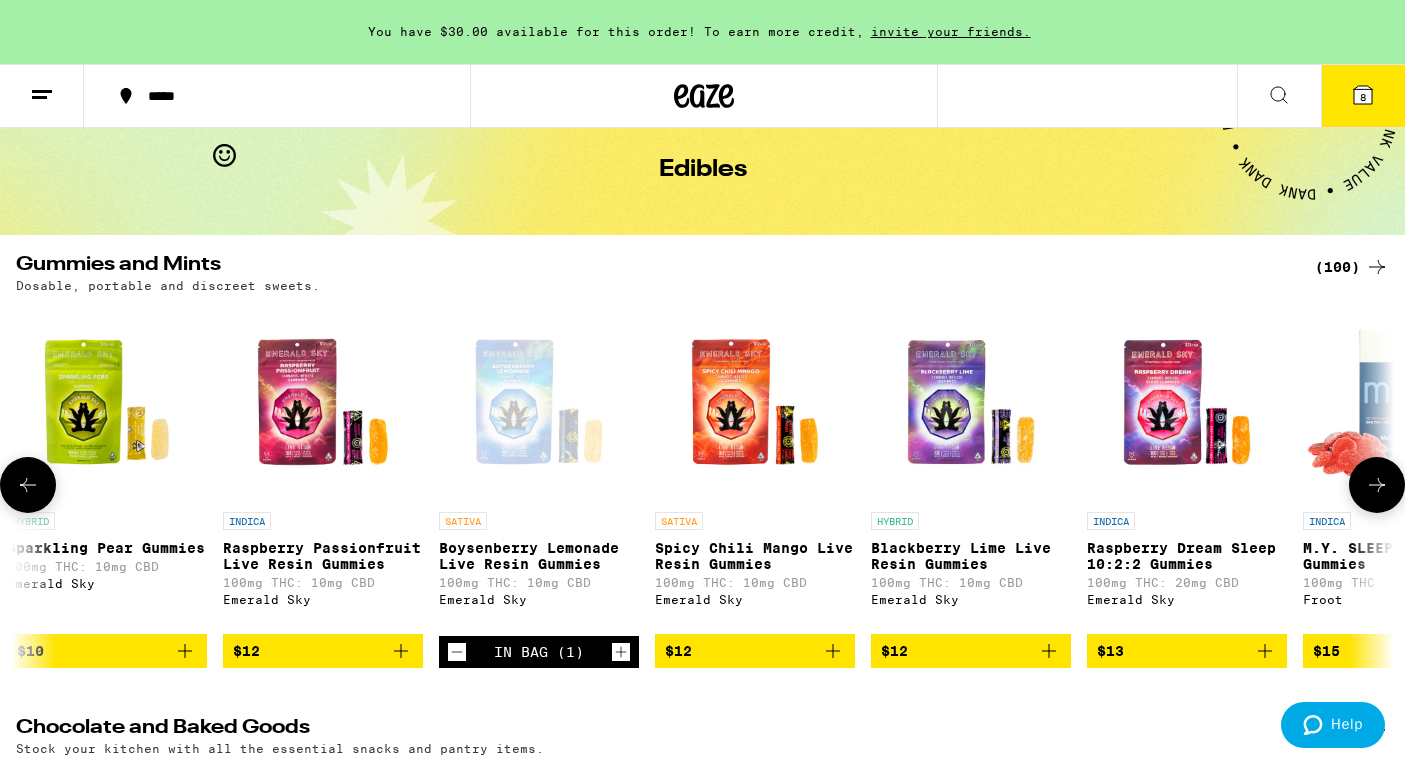 click 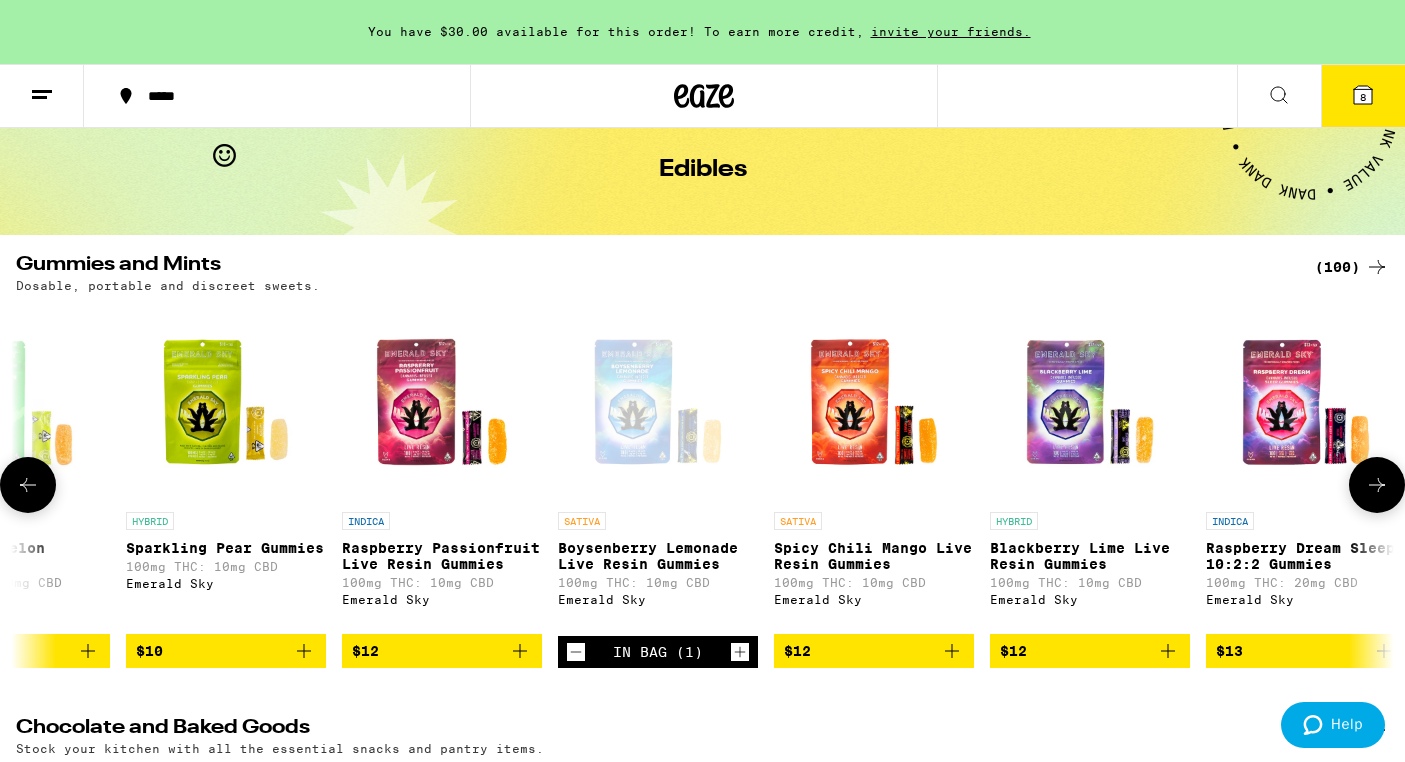 scroll, scrollTop: 0, scrollLeft: 3339, axis: horizontal 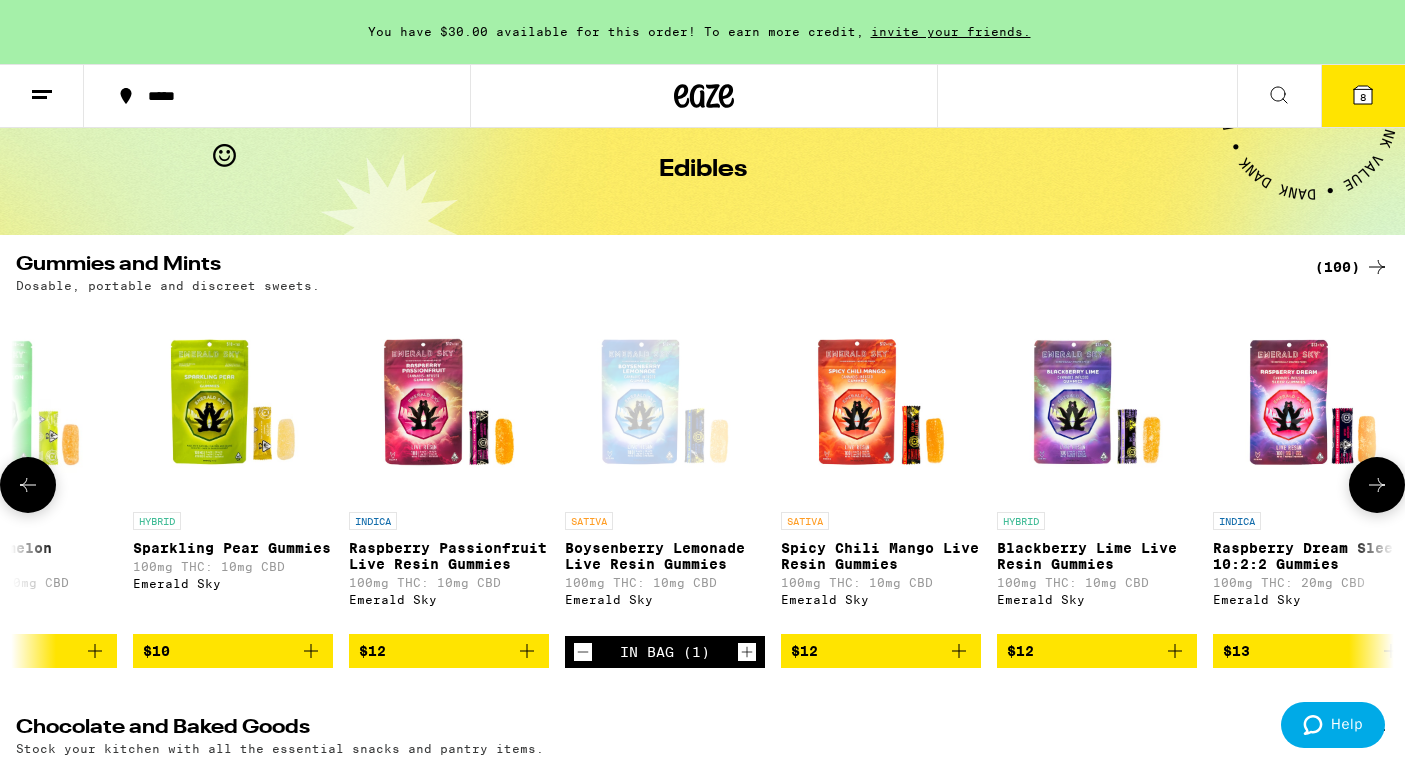 click 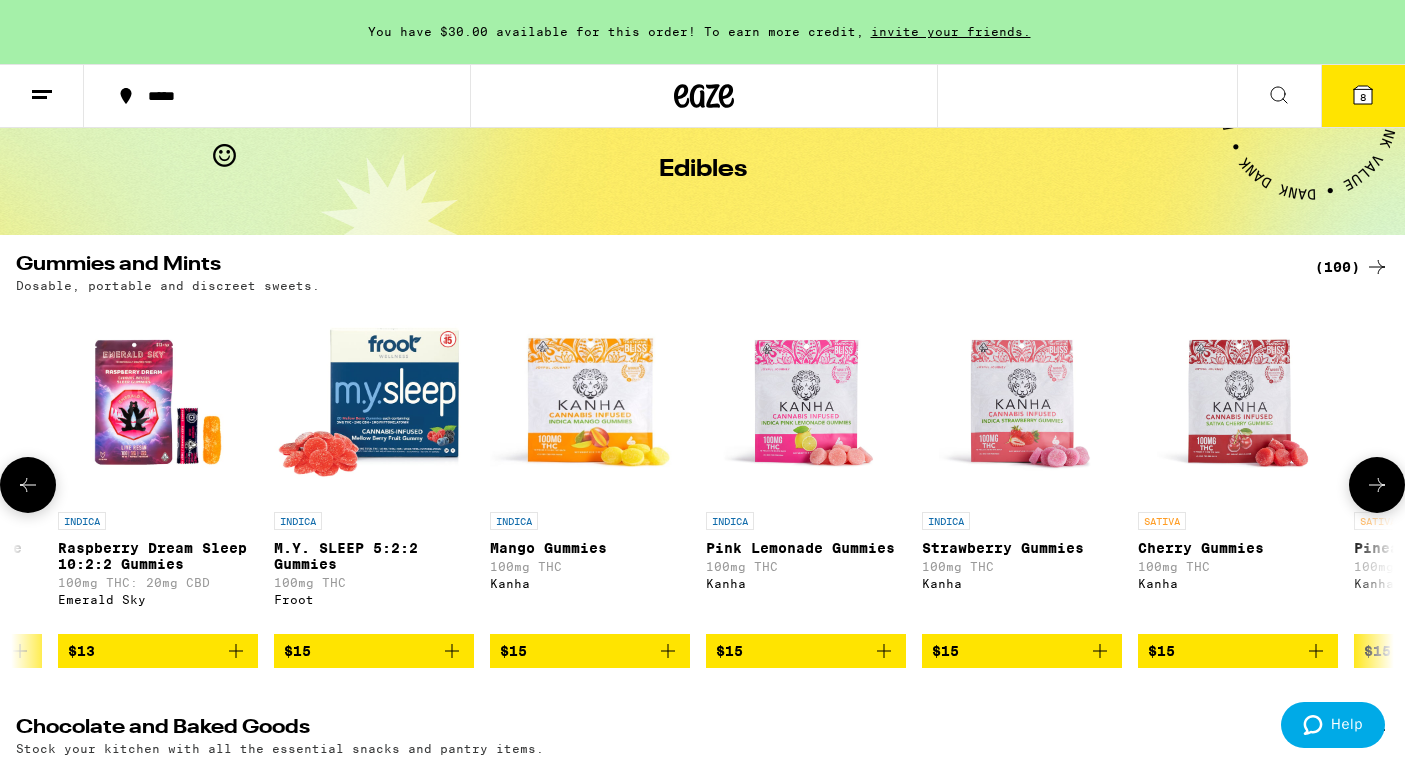 click 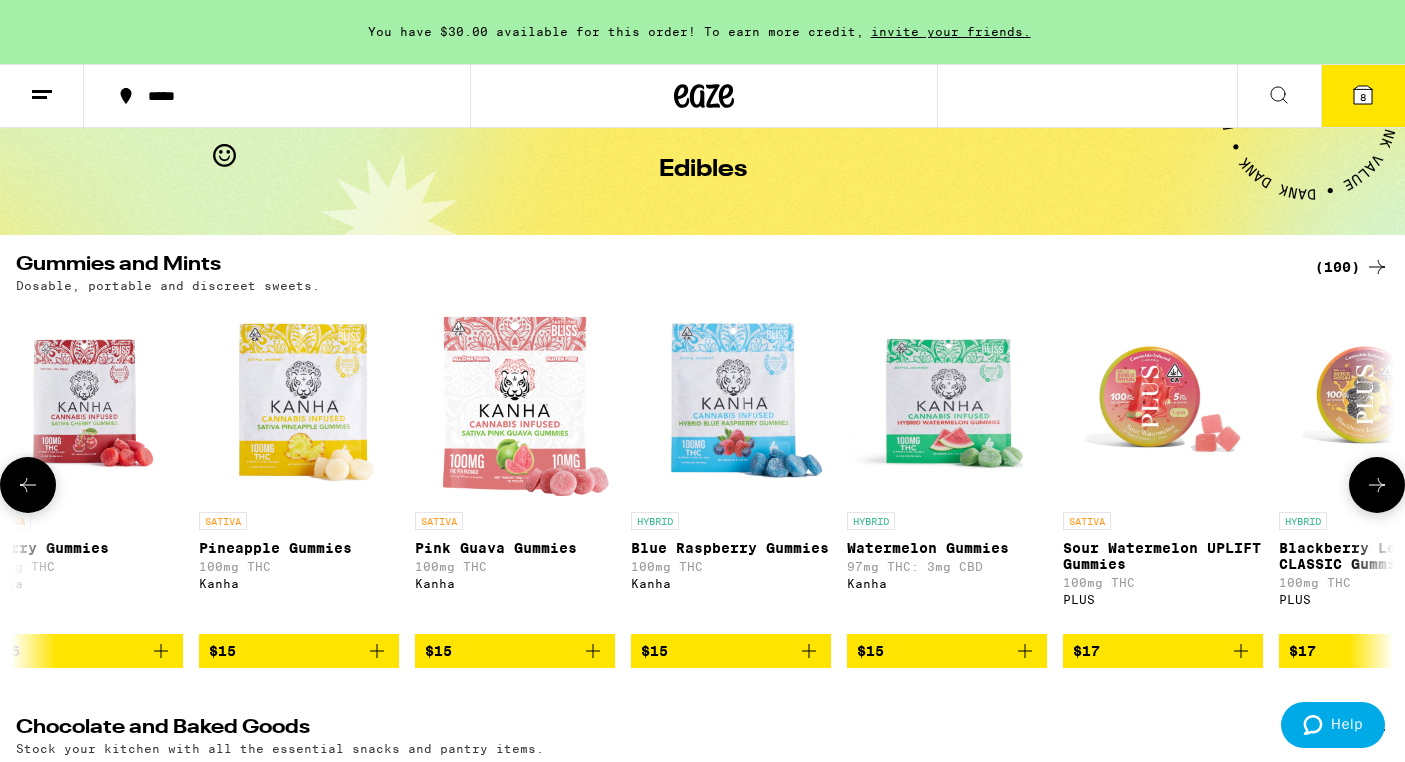 click 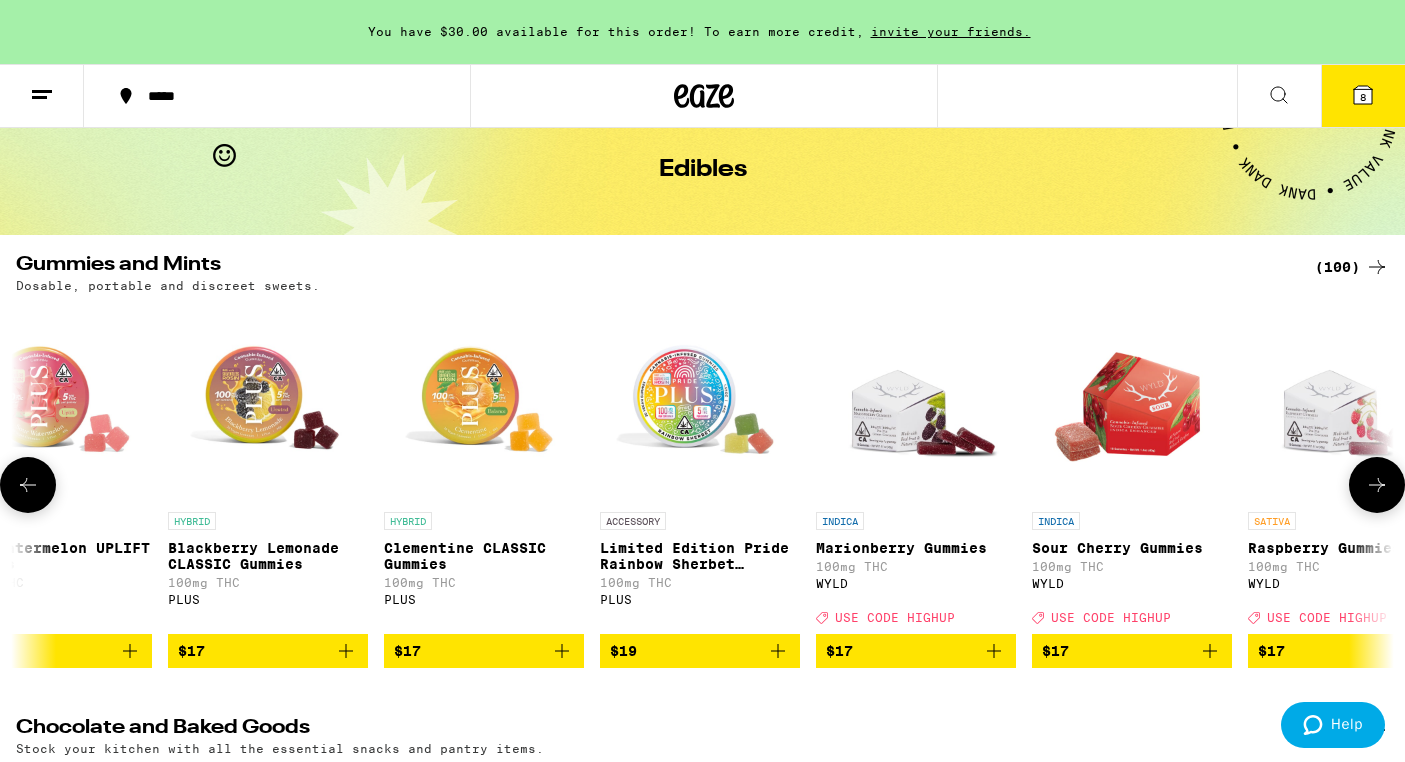 scroll, scrollTop: 0, scrollLeft: 6804, axis: horizontal 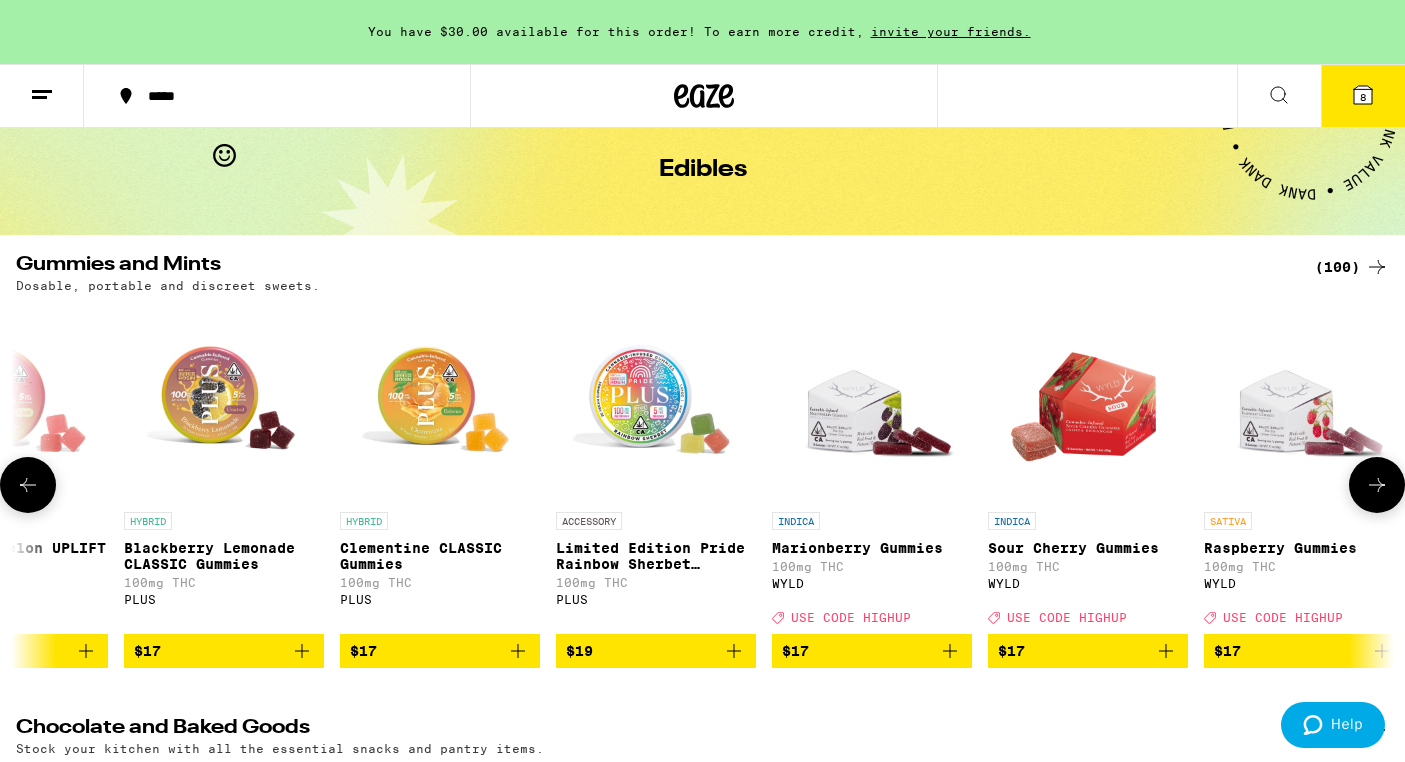 click 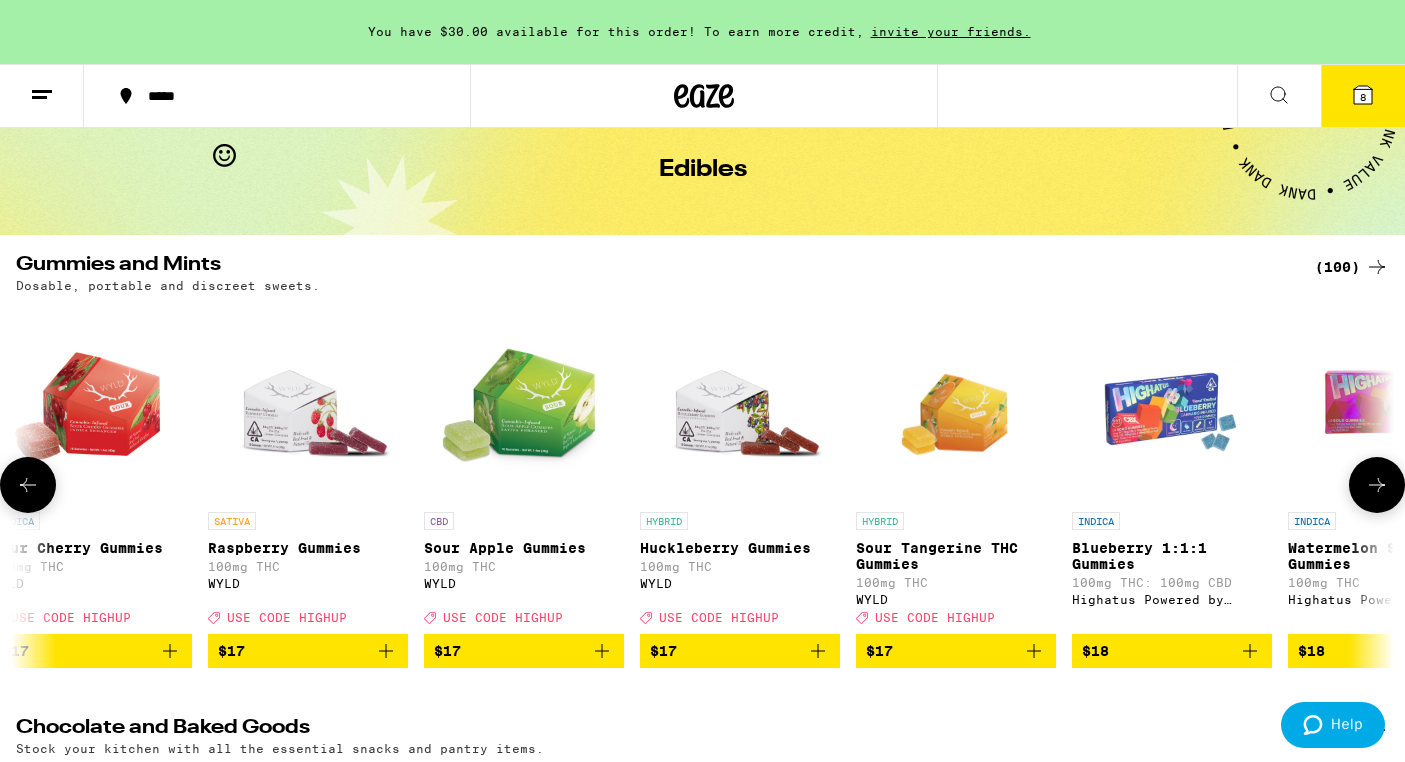 scroll, scrollTop: 0, scrollLeft: 7959, axis: horizontal 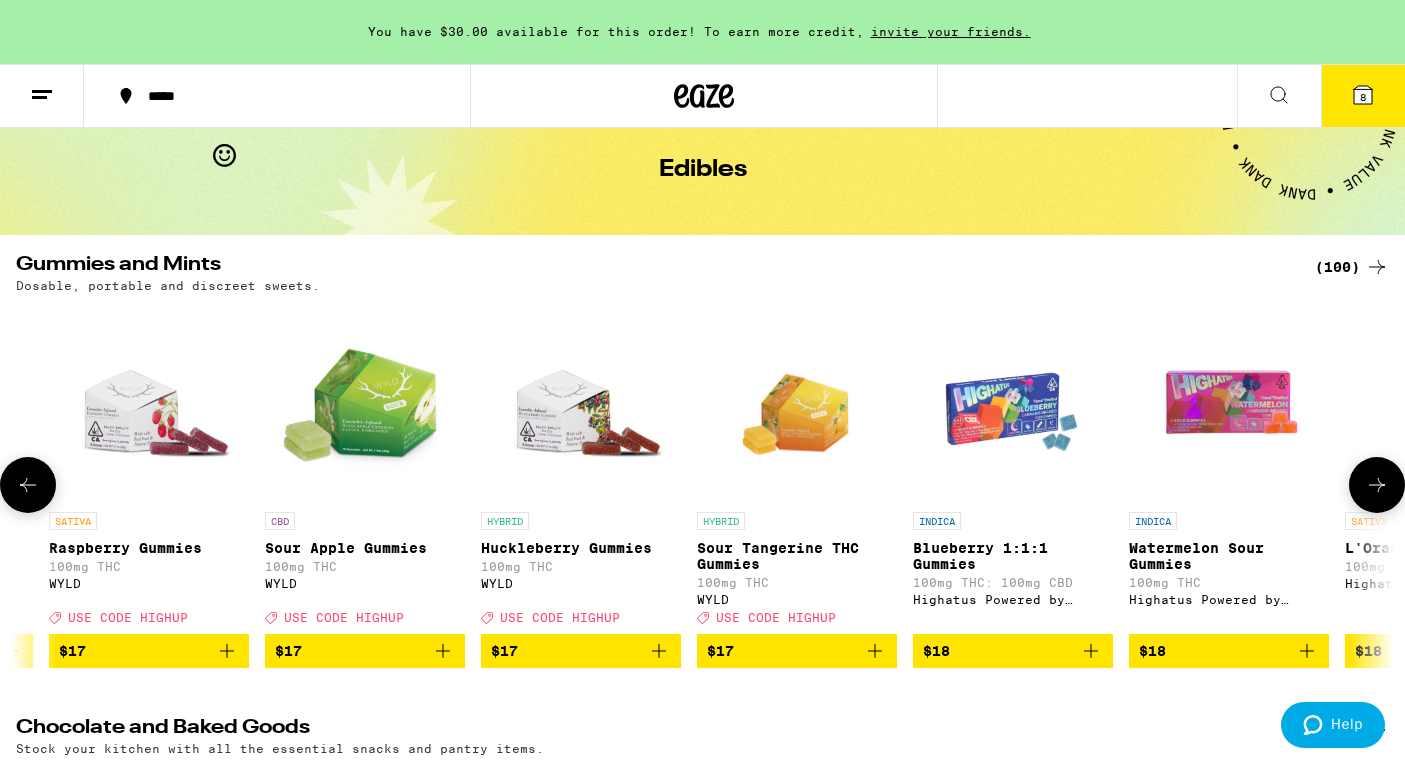 click 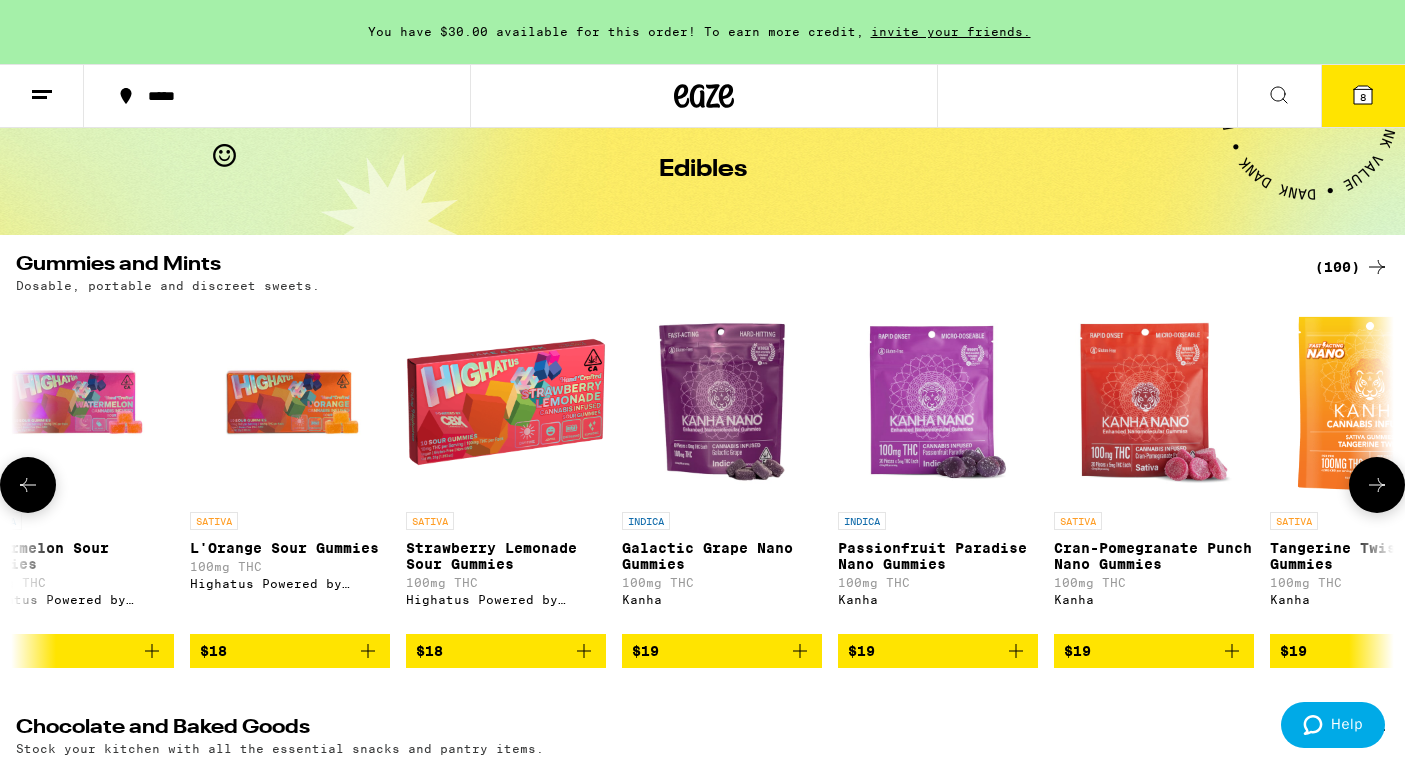 click 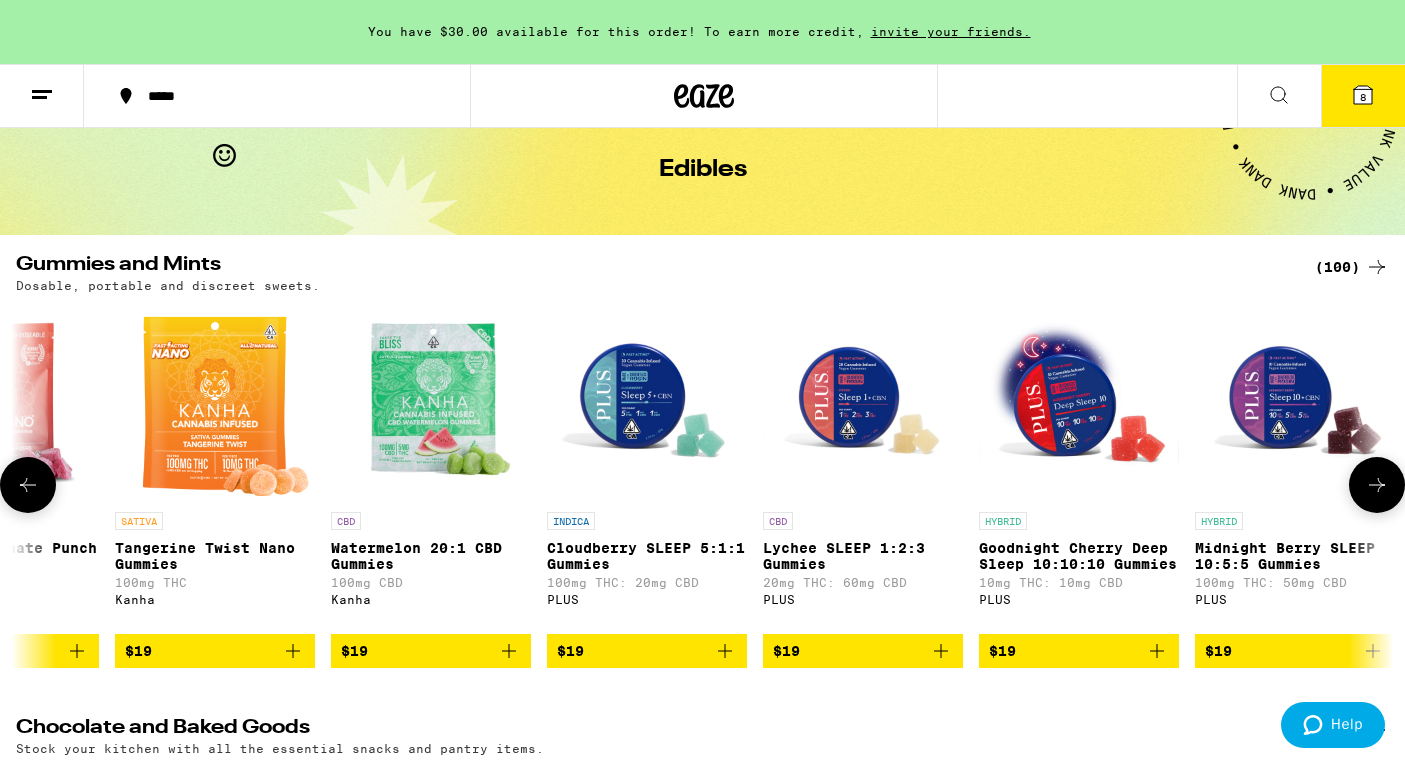 click 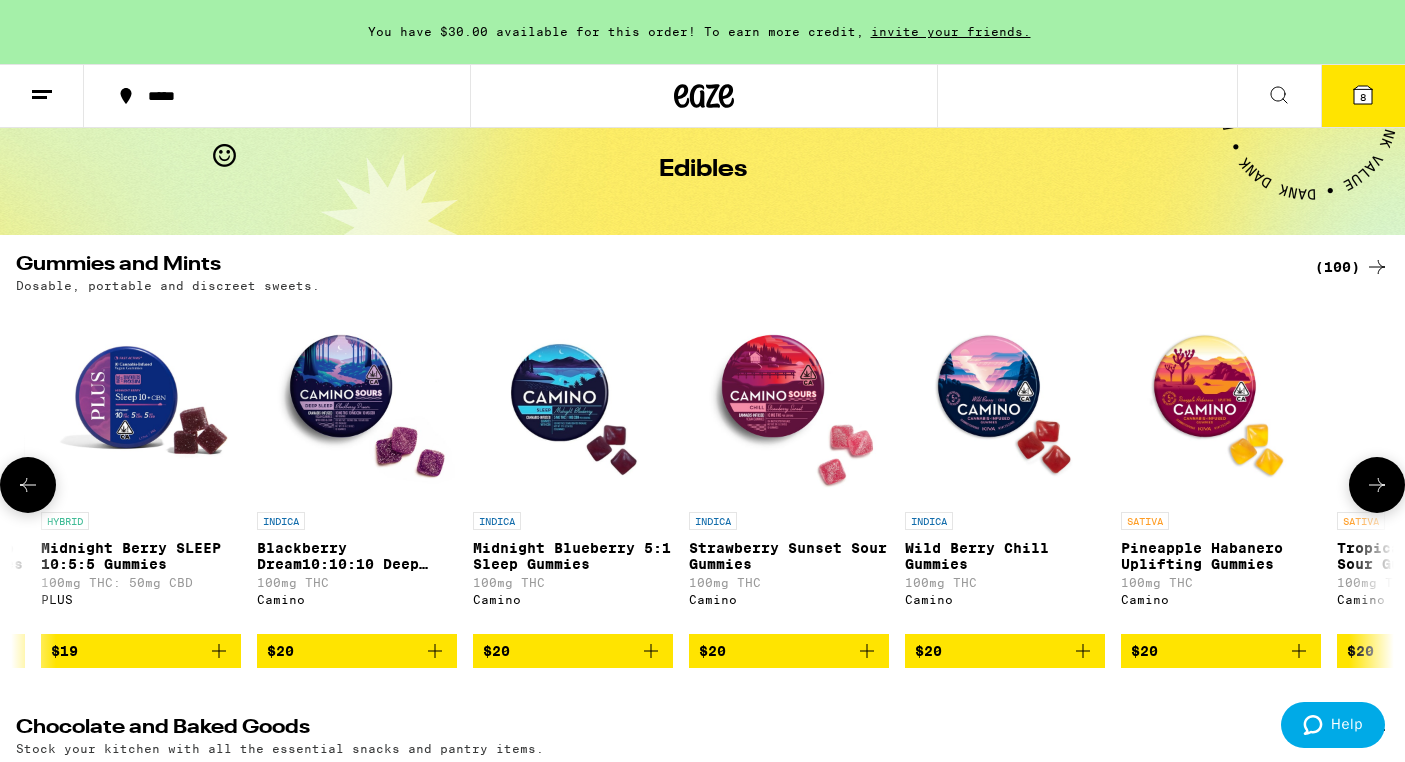 scroll, scrollTop: 0, scrollLeft: 11424, axis: horizontal 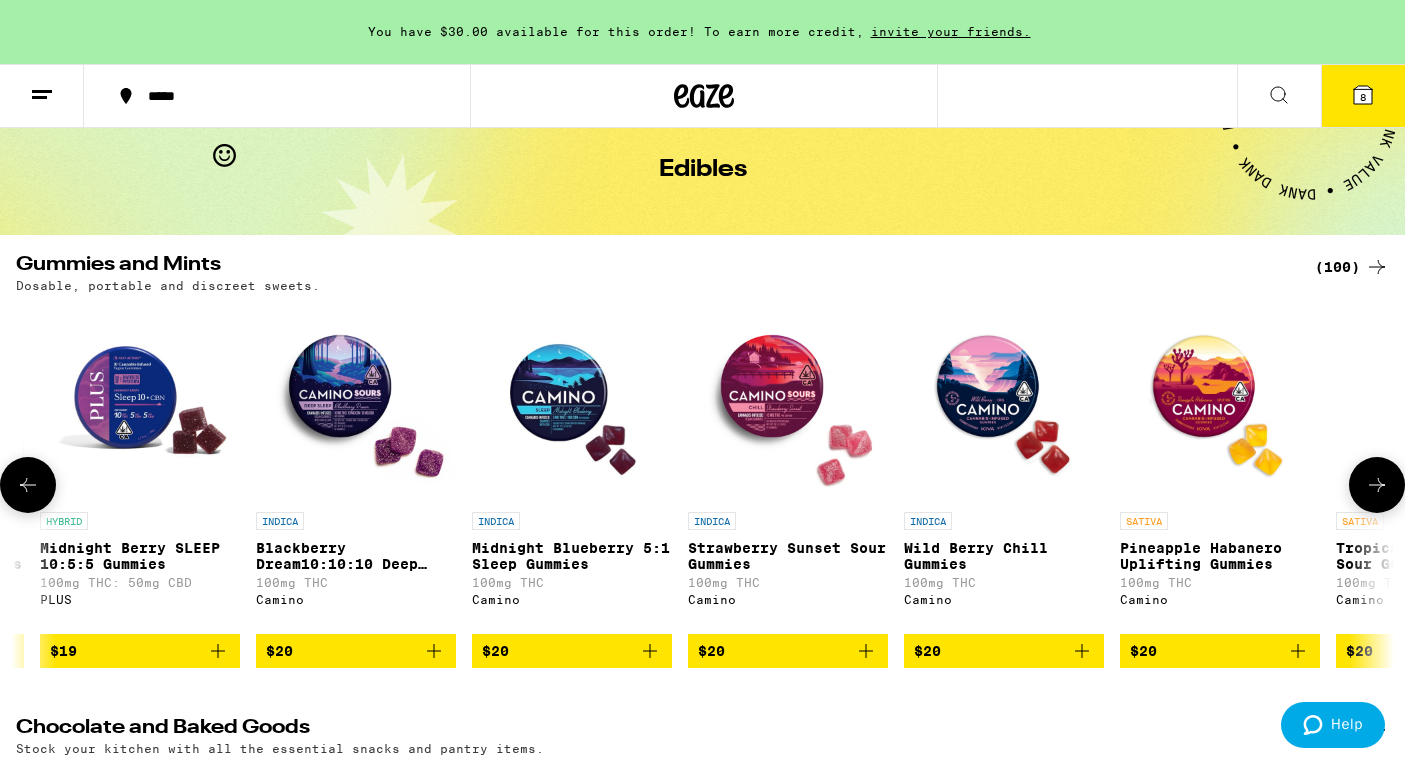 click 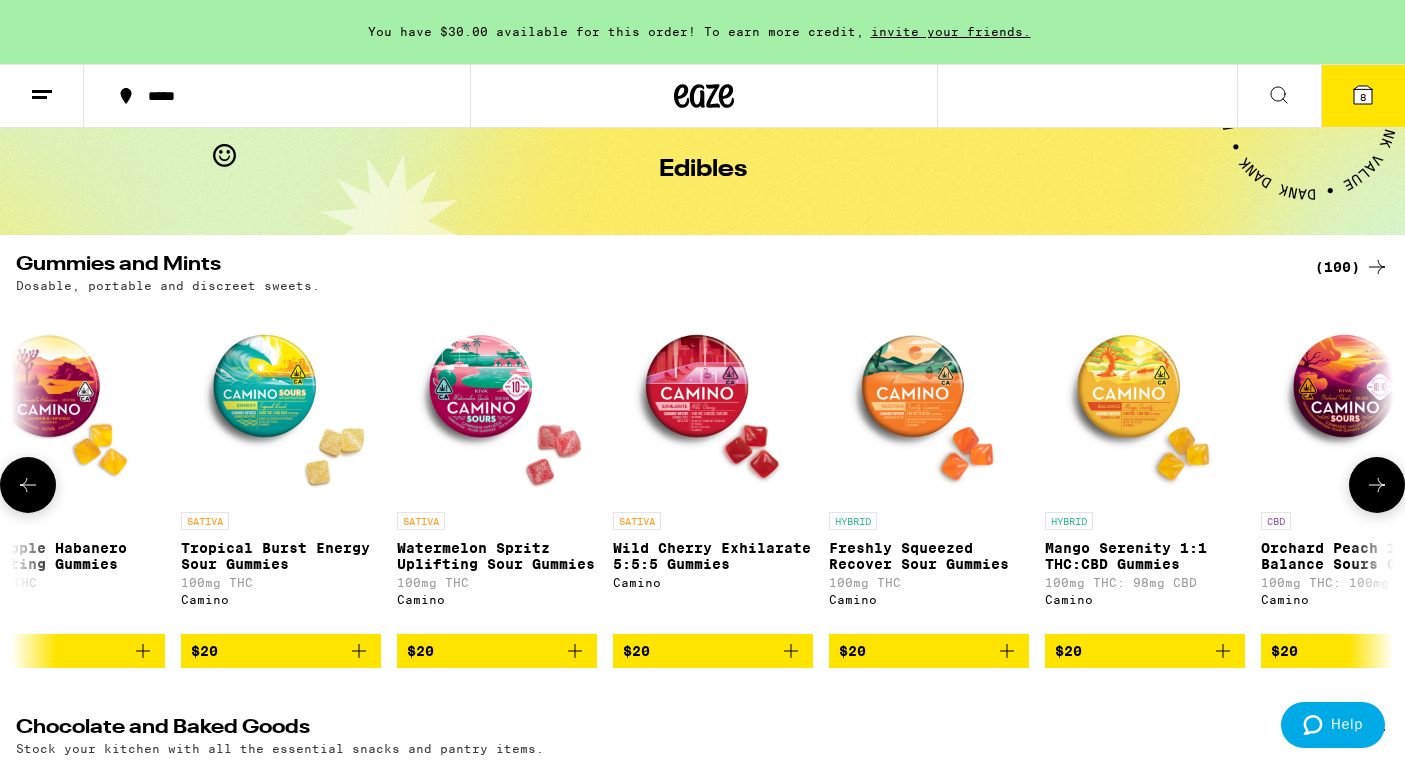 click 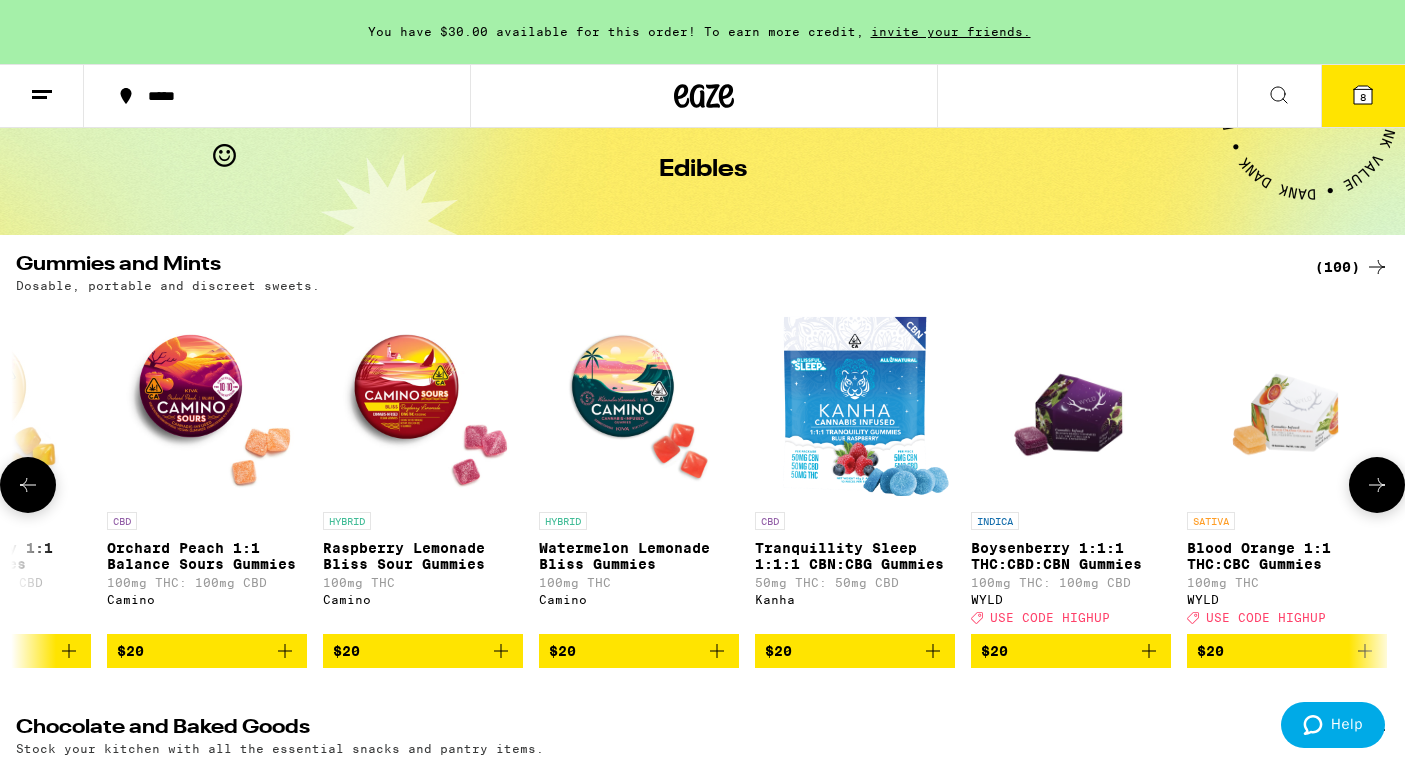 scroll, scrollTop: 0, scrollLeft: 13734, axis: horizontal 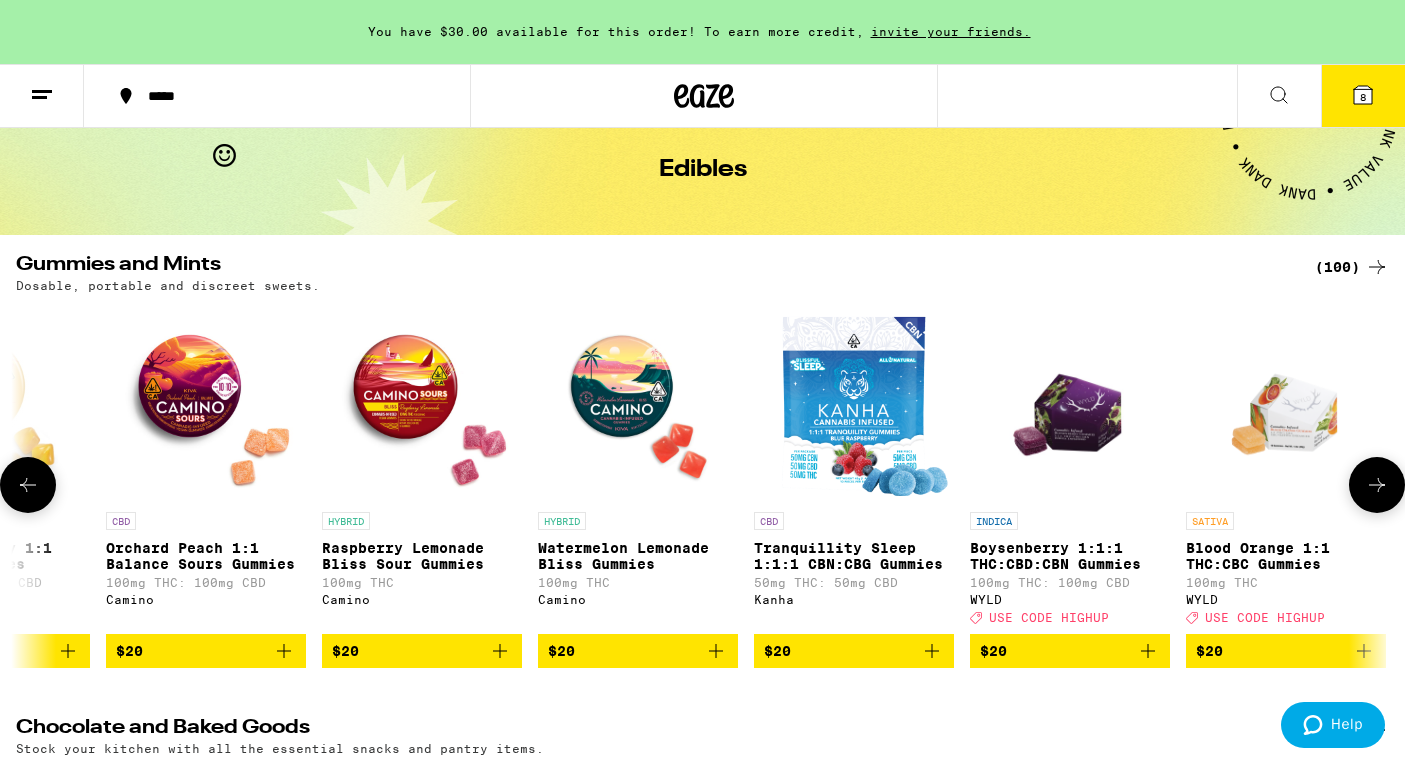 click 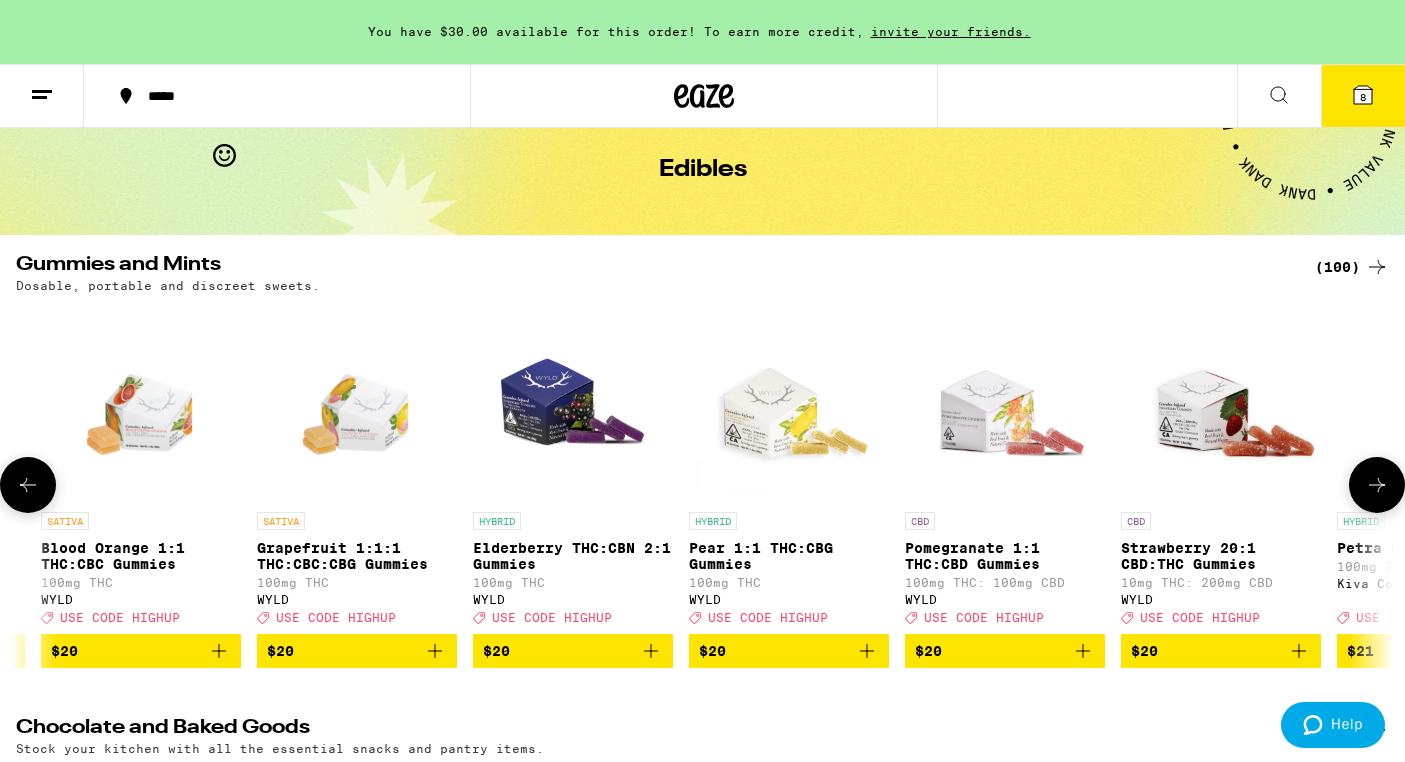 scroll, scrollTop: 0, scrollLeft: 14889, axis: horizontal 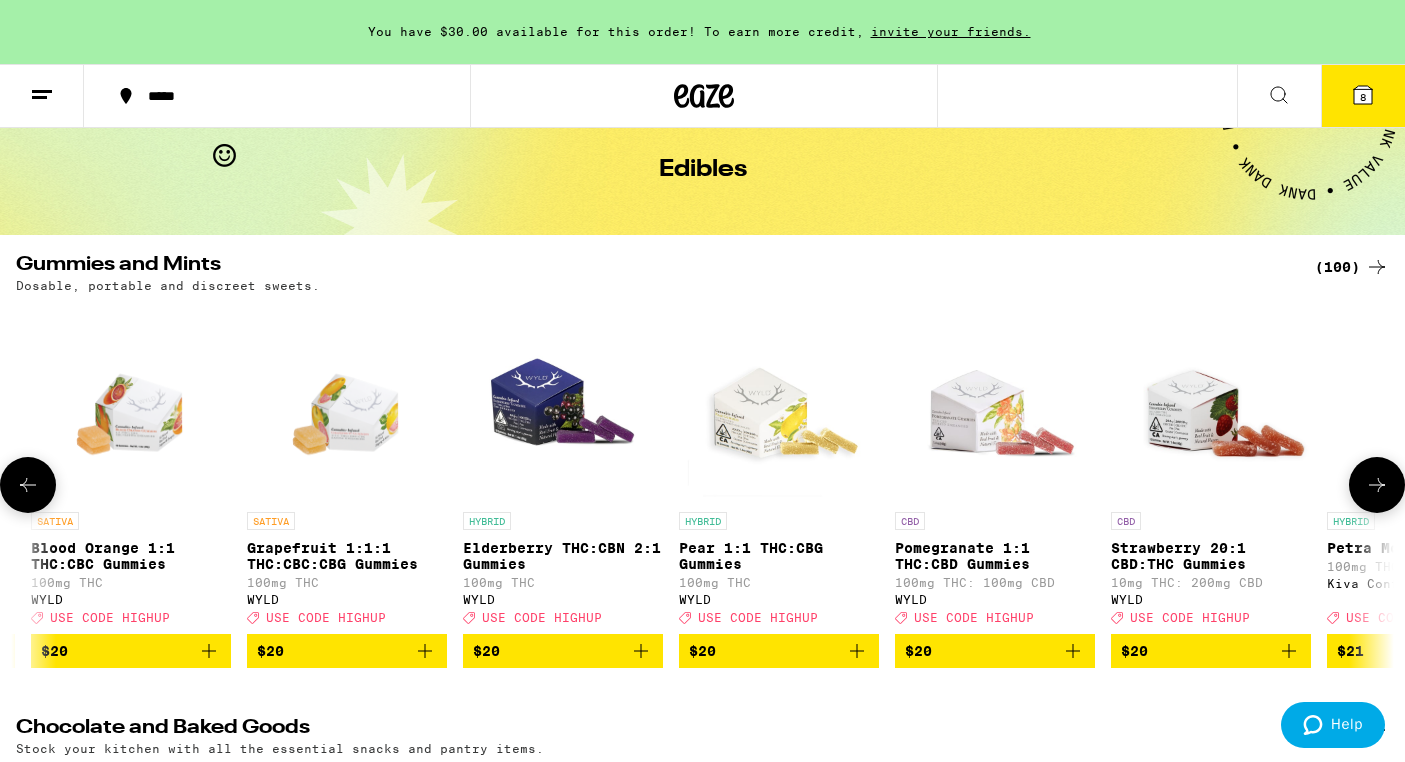 click 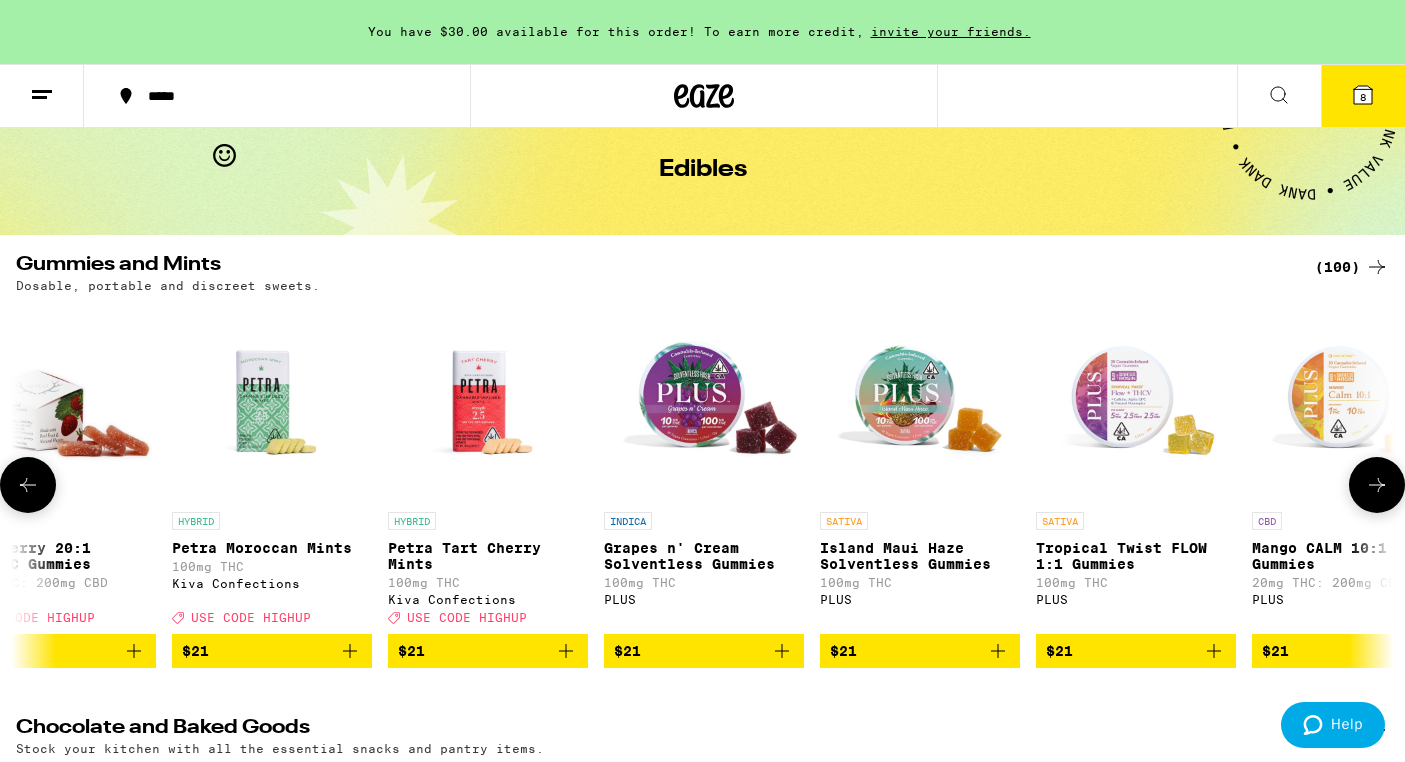 click 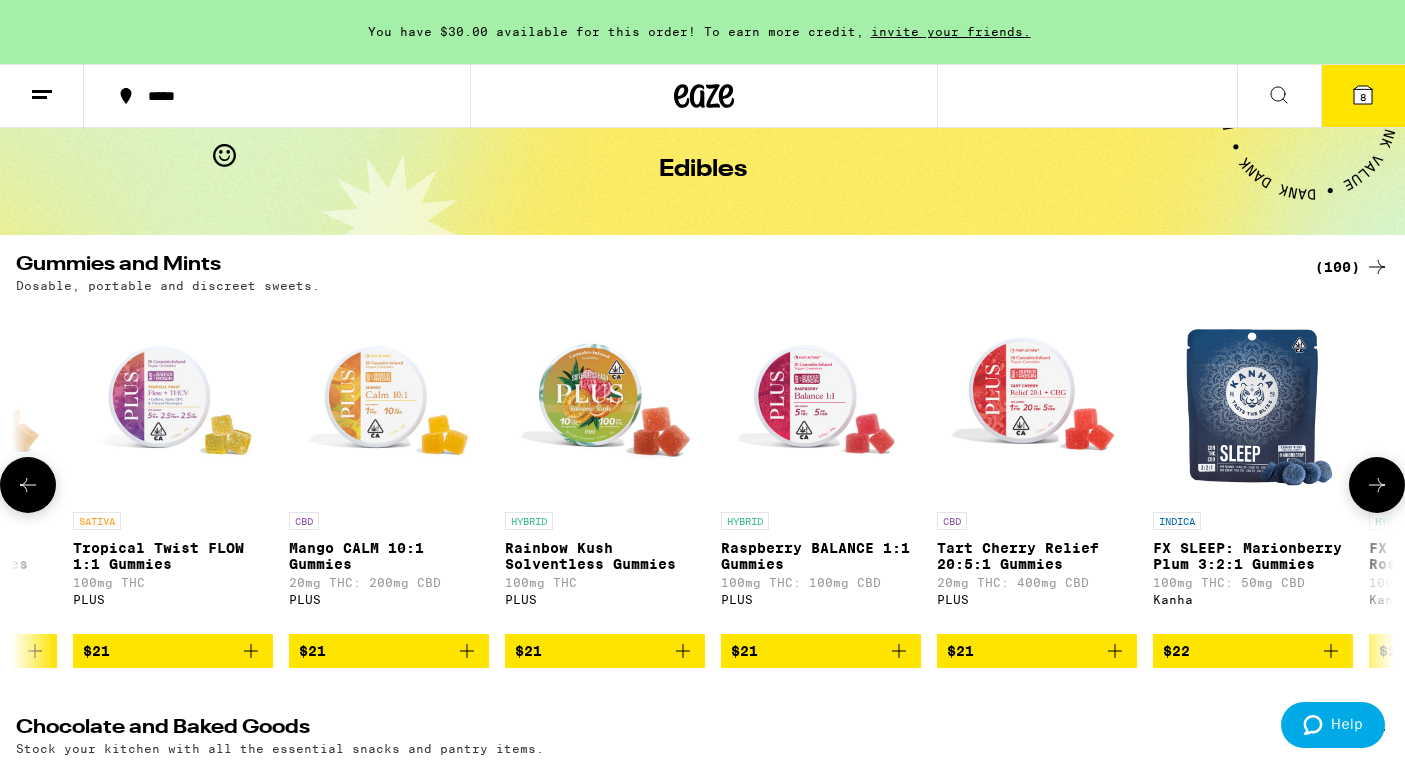 scroll, scrollTop: 0, scrollLeft: 17199, axis: horizontal 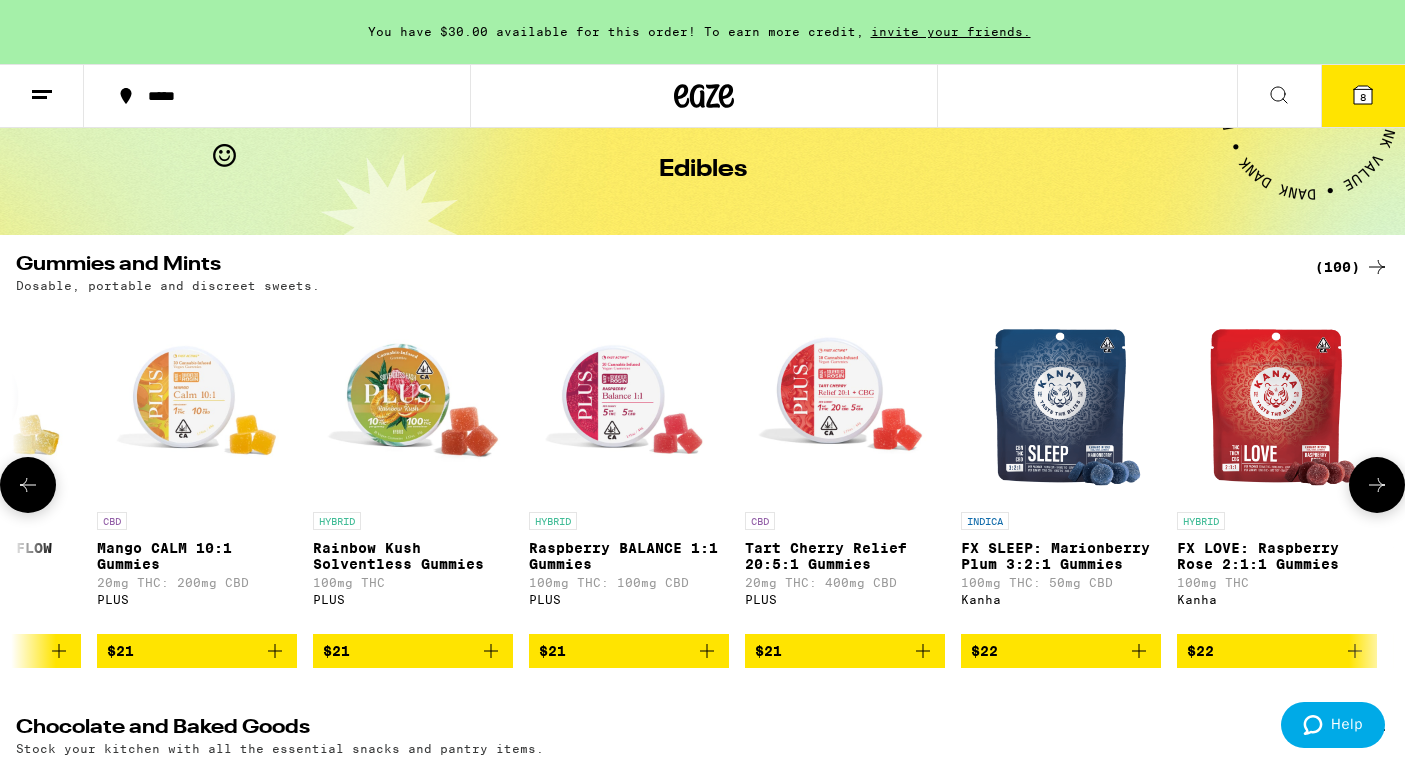 click 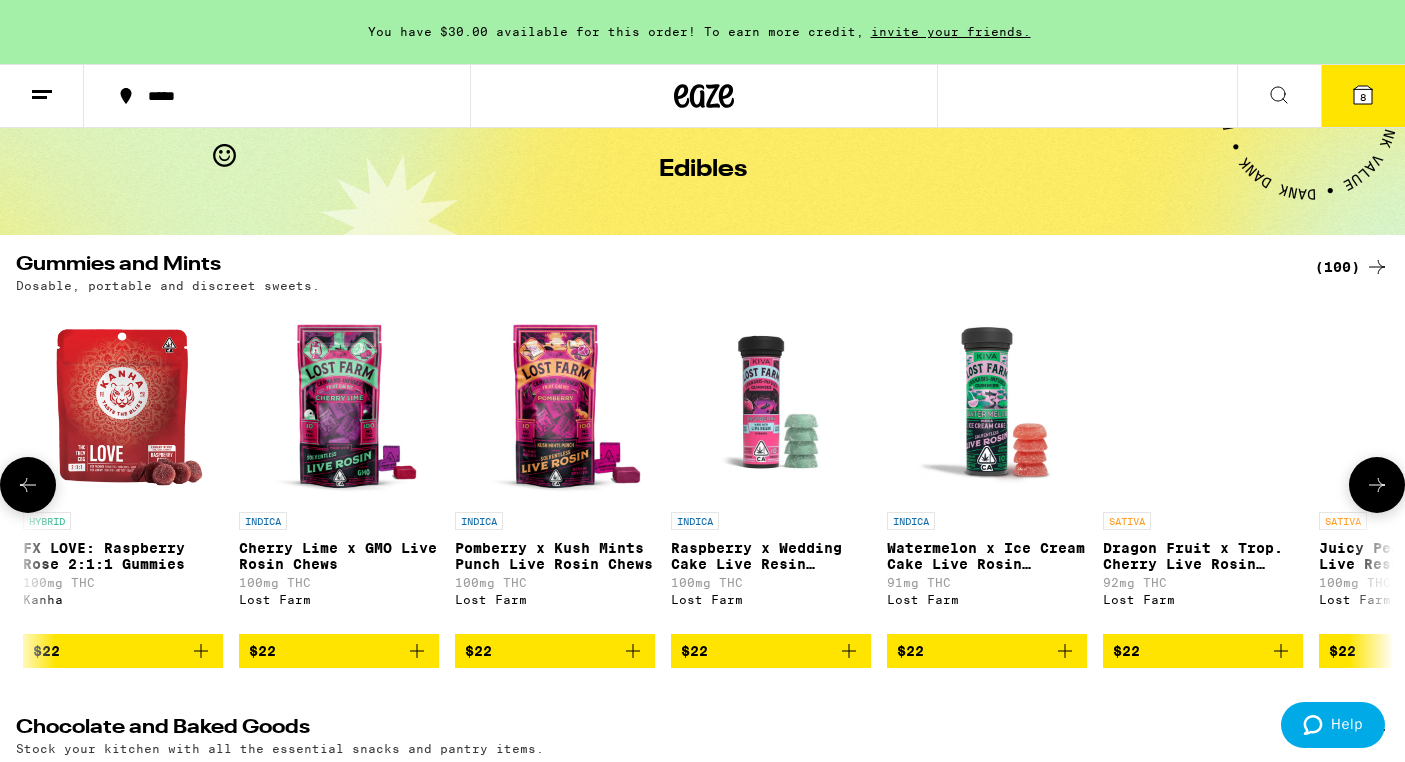 scroll, scrollTop: 0, scrollLeft: 18354, axis: horizontal 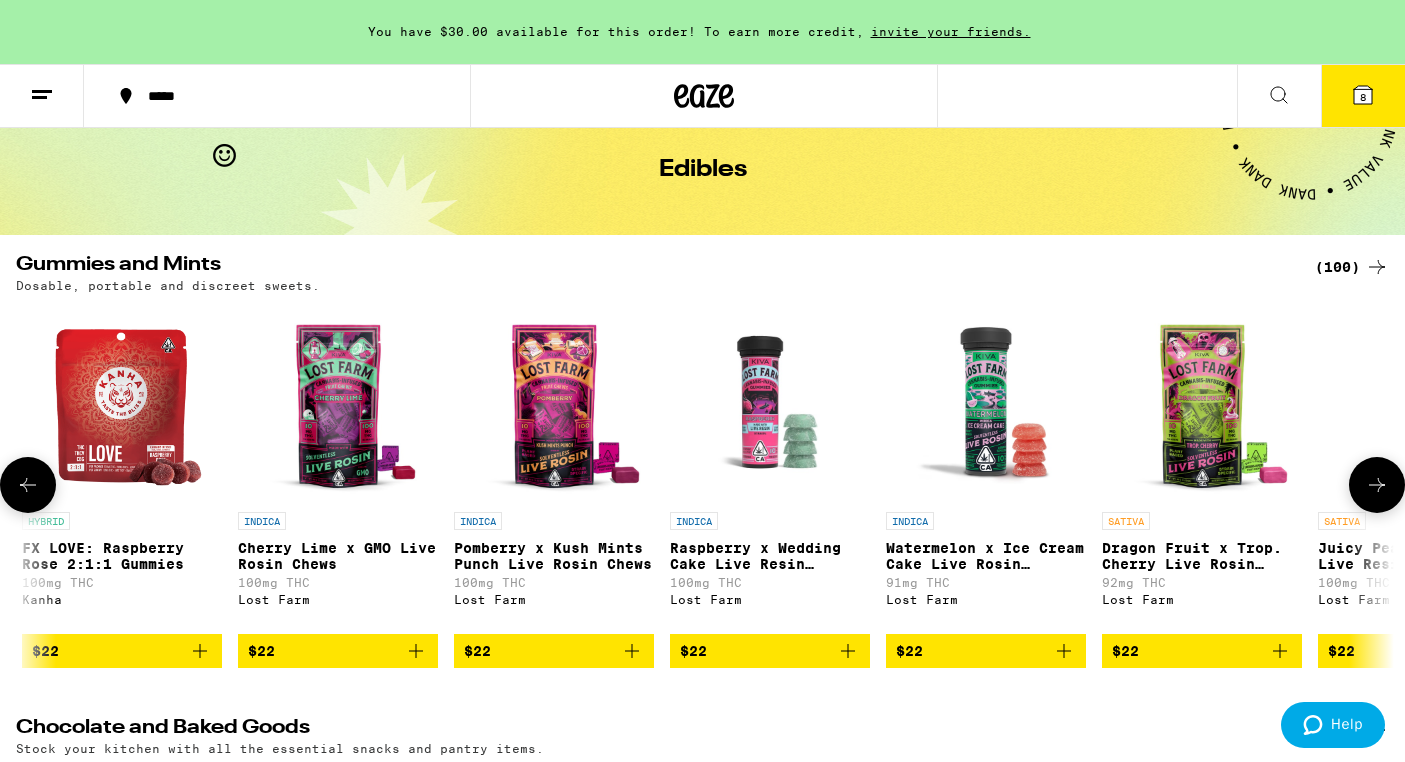 click 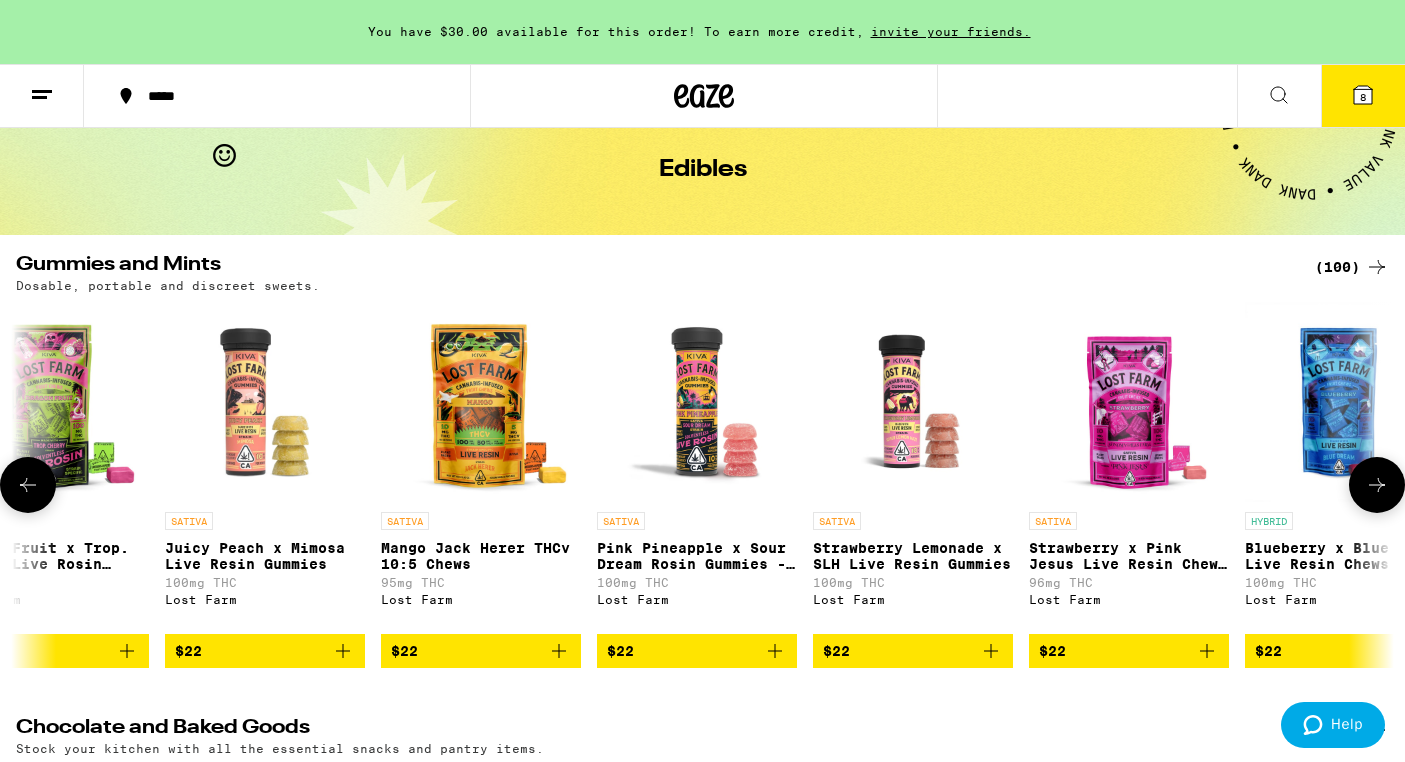 scroll, scrollTop: 0, scrollLeft: 19509, axis: horizontal 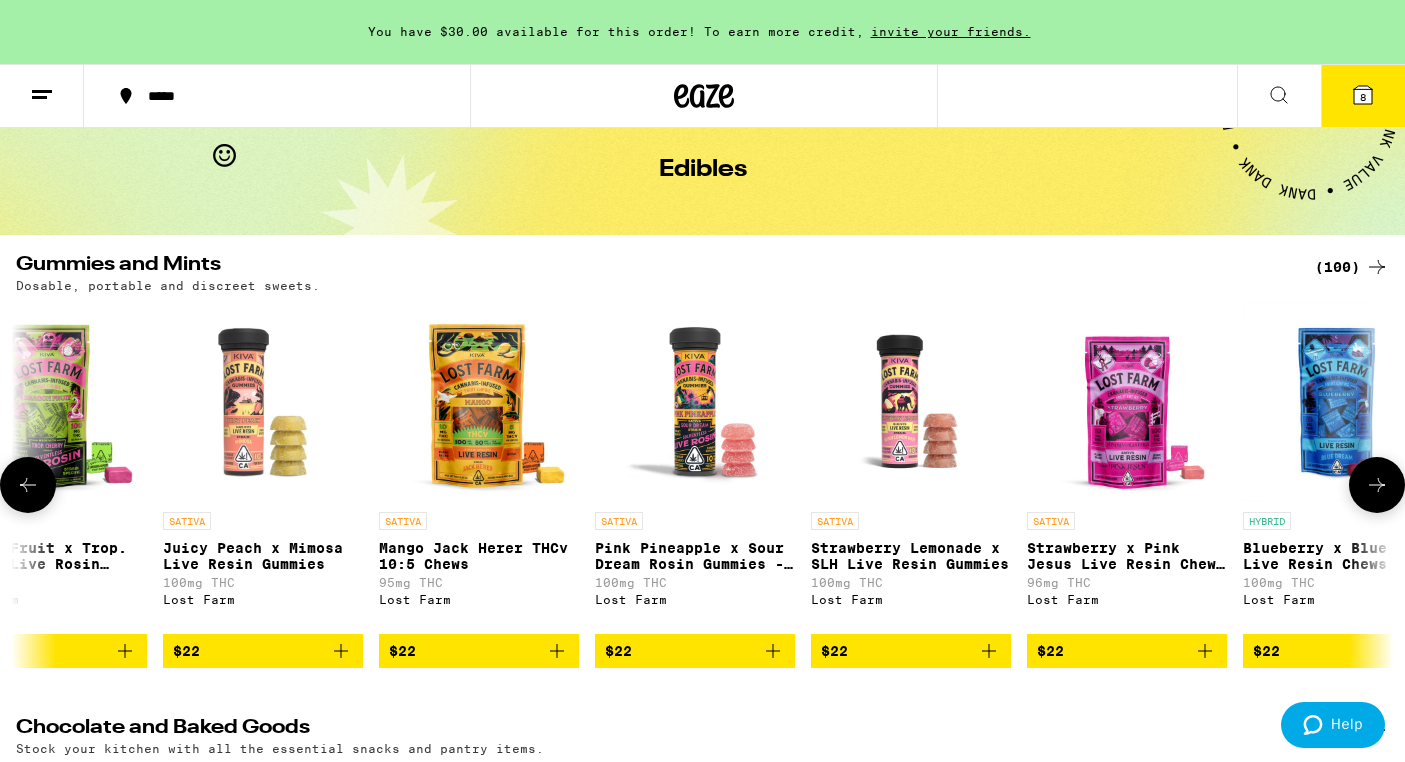 click 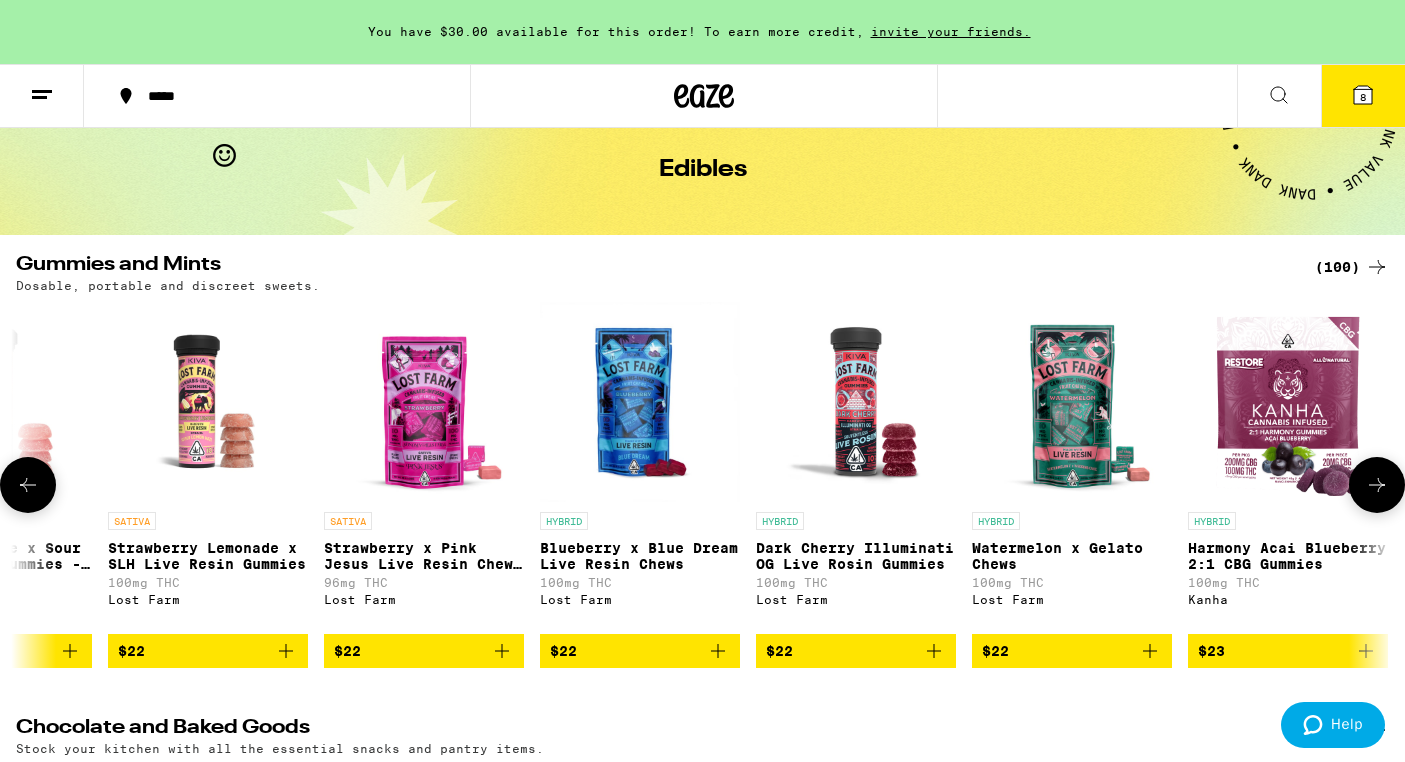 scroll, scrollTop: 0, scrollLeft: 20227, axis: horizontal 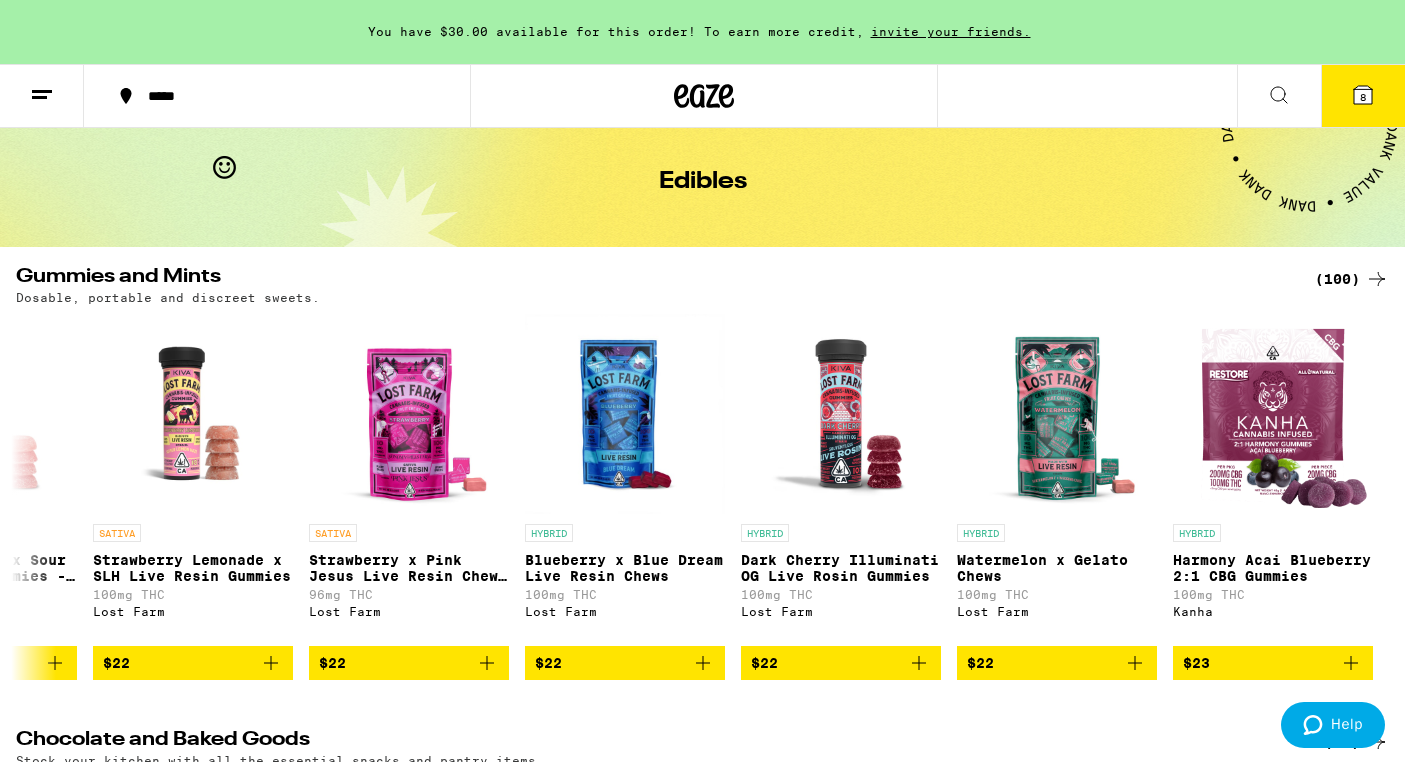 click 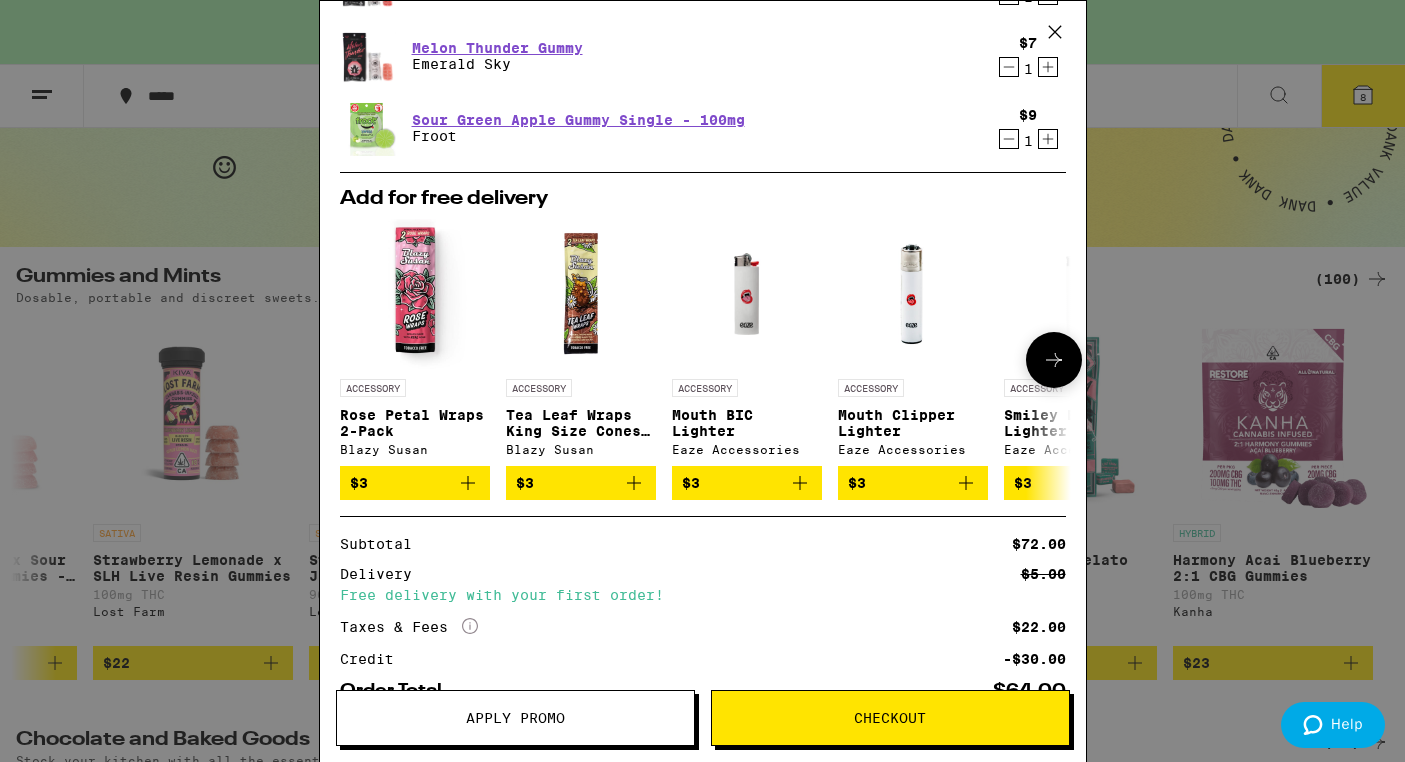 scroll, scrollTop: 540, scrollLeft: 0, axis: vertical 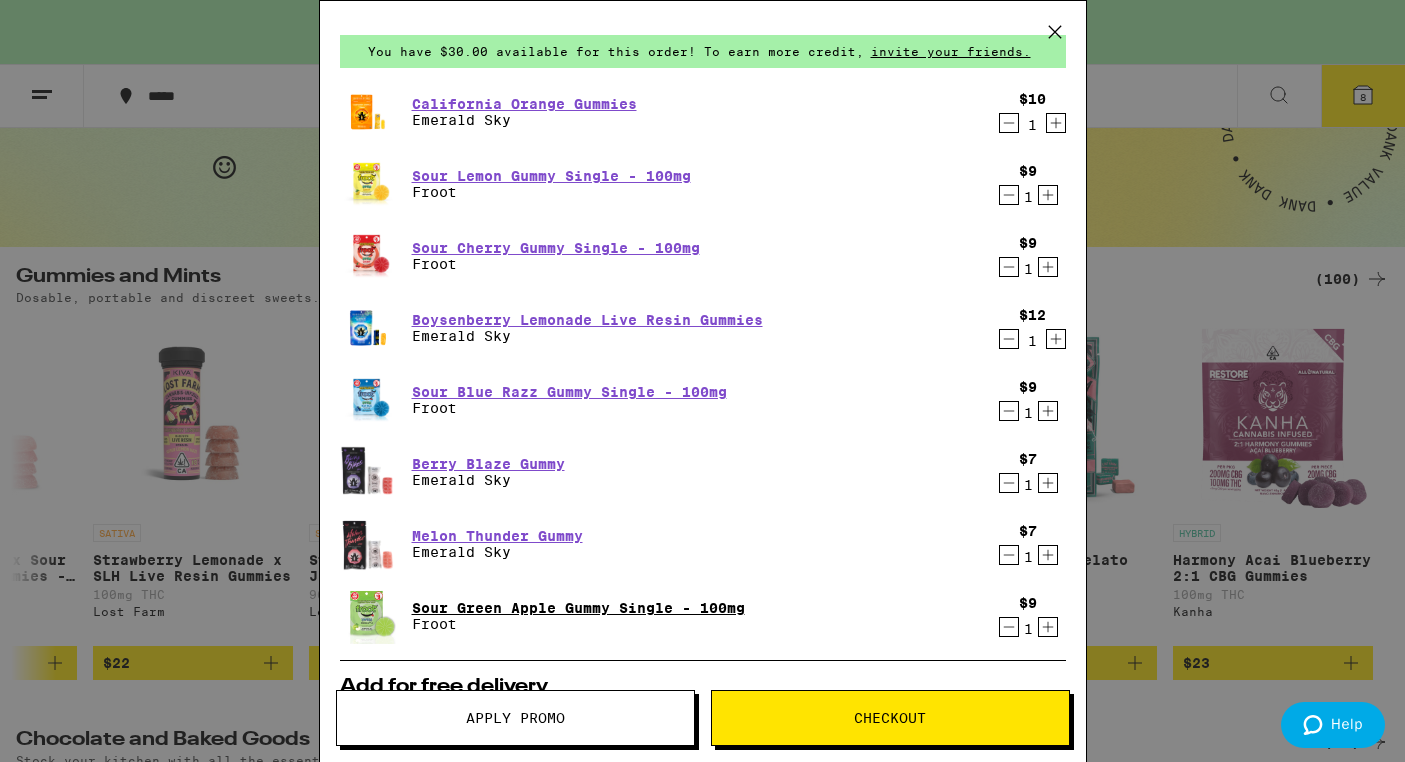 click on "Sour Green Apple Gummy Single - 100mg" at bounding box center [578, 608] 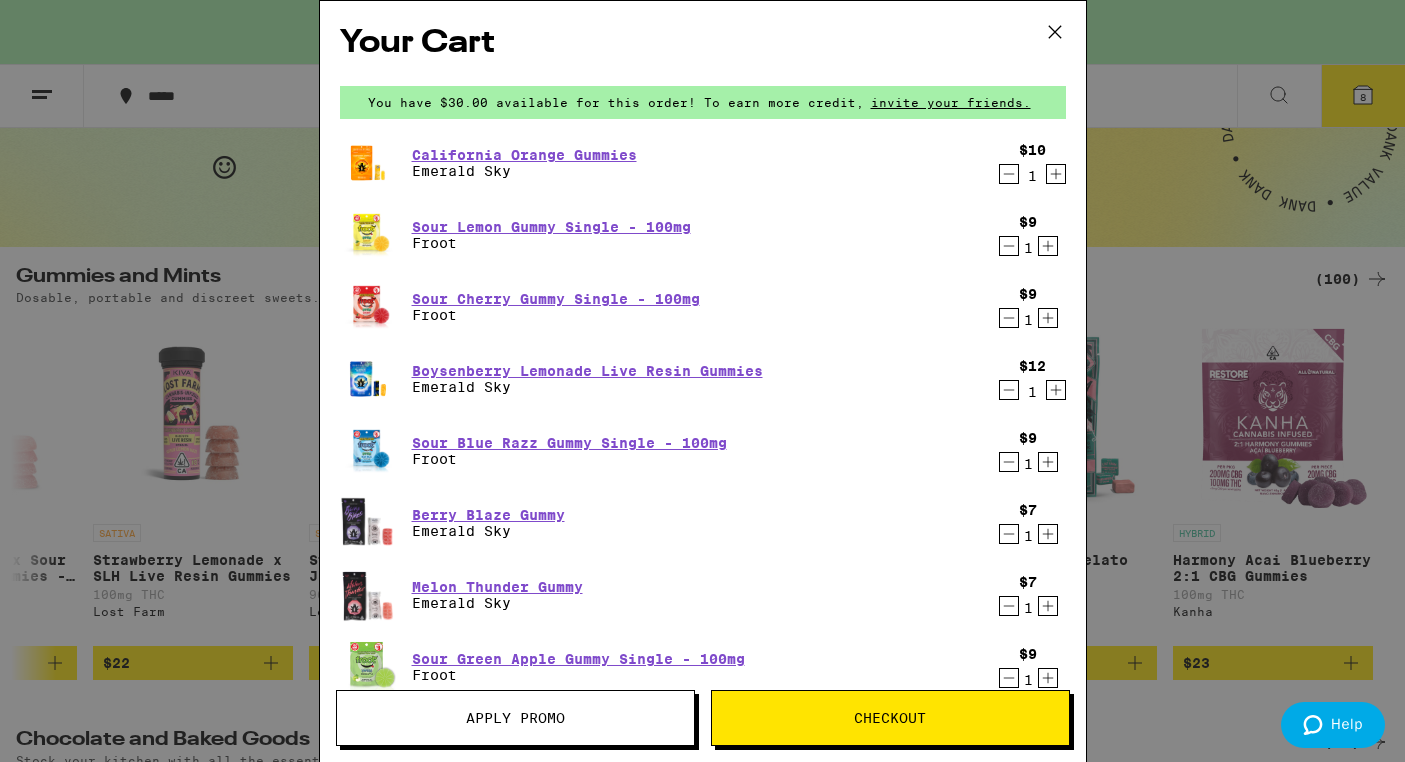 scroll, scrollTop: 0, scrollLeft: 0, axis: both 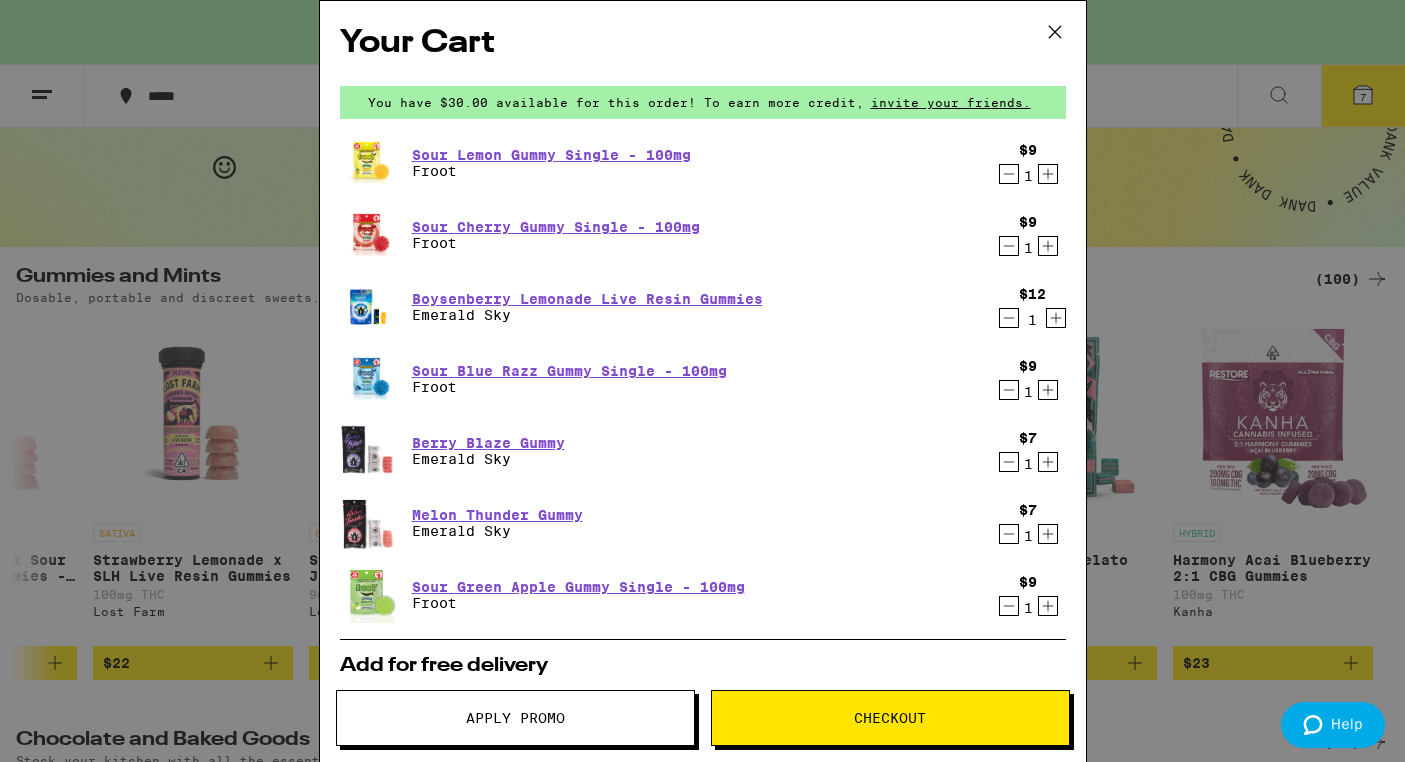 click on "Apply Promo" at bounding box center (515, 718) 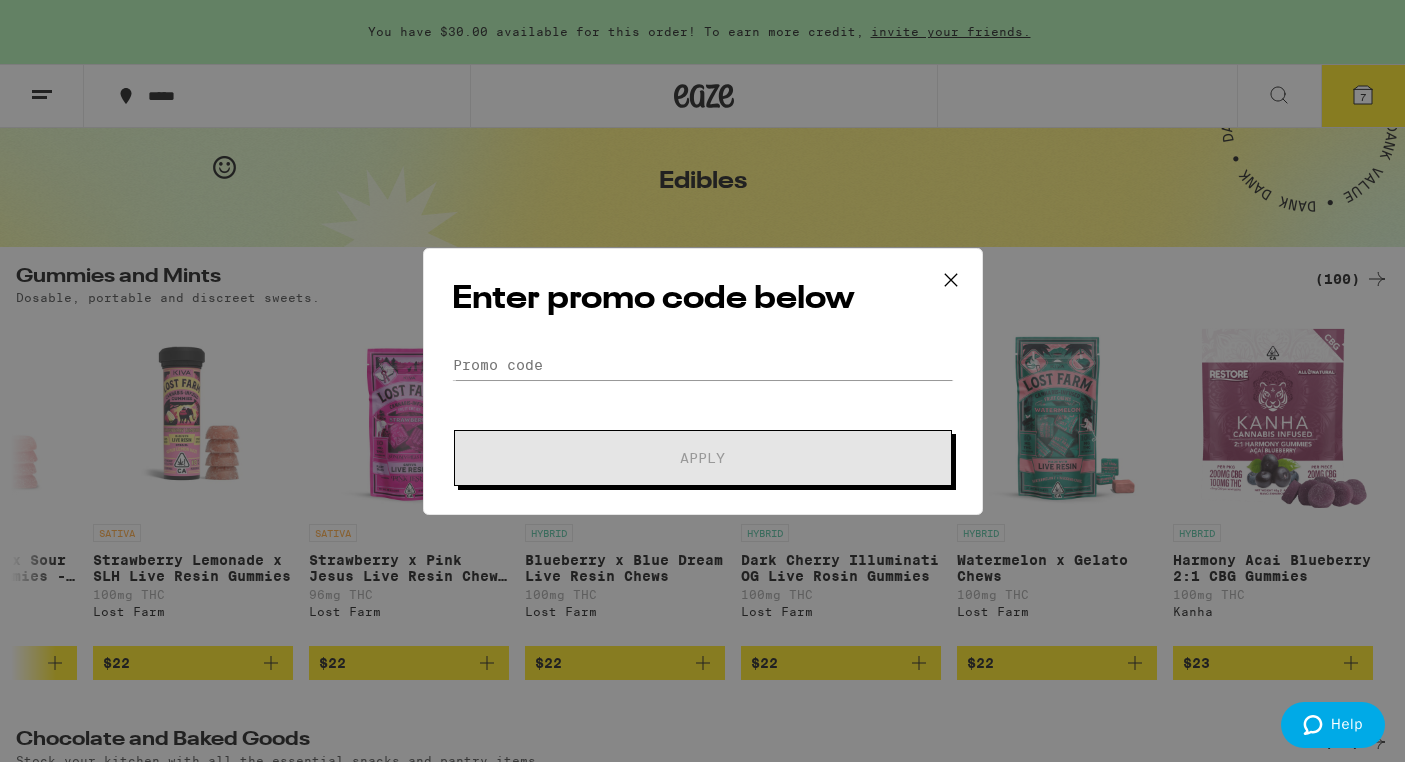click 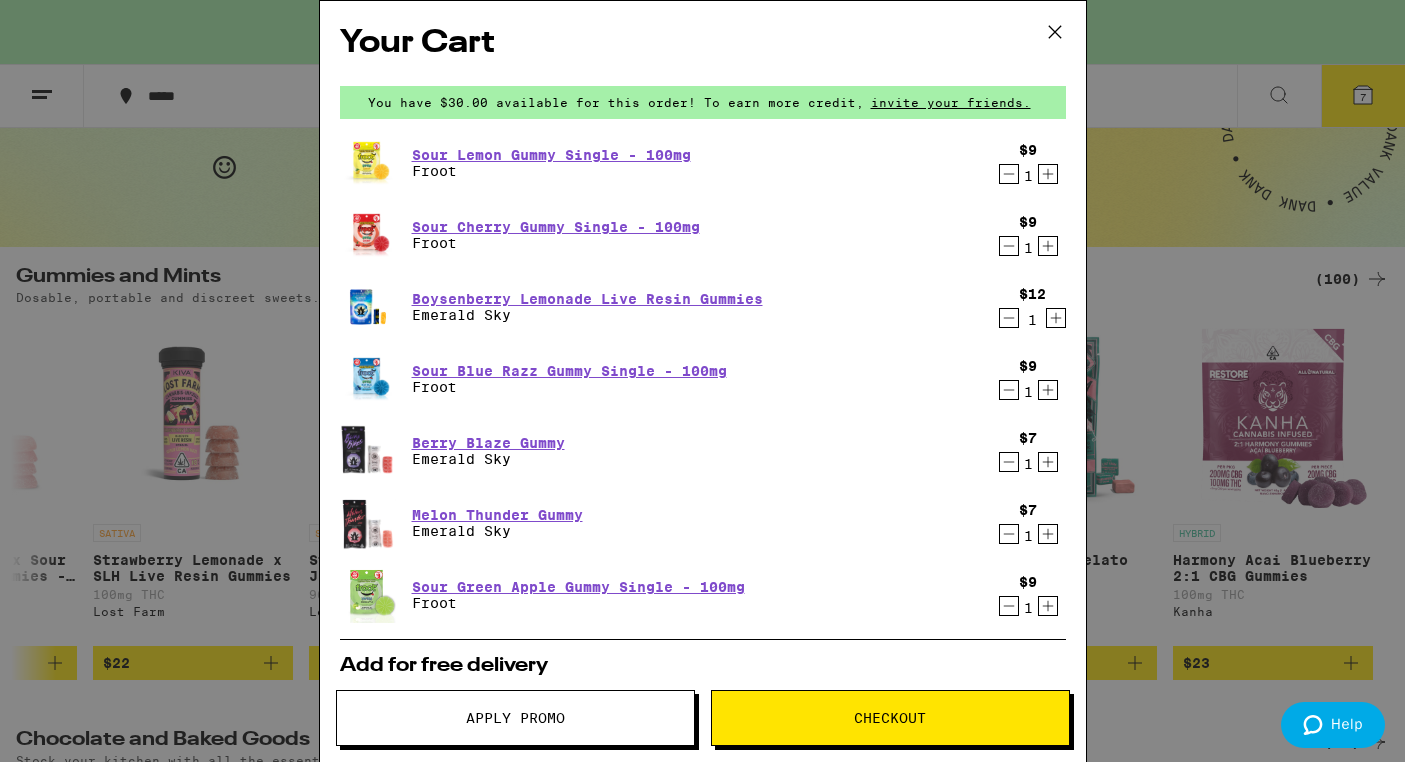 click on "Your Cart You have $30.00 available for this order! To earn more credit, invite your friends. Sour Lemon Gummy Single - 100mg Froot $9 1 Sour Cherry Gummy Single - 100mg Froot $9 1 Boysenberry Lemonade Live Resin Gummies Emerald Sky $12 1 Sour Blue Razz Gummy Single - 100mg Froot $9 1 Berry Blaze Gummy Emerald Sky $7 1 Melon Thunder Gummy Emerald Sky $7 1 Sour Green Apple Gummy Single - 100mg Froot $9 1 Add for free delivery SATIVA 1g Durban Diesel Hash & Diamonds Infused - 1g Stone Road $13 HYBRID 1g Purple Runtz Hash & Diamonds Infused - 1g Stone Road $13 INDICA Raspberry Dream Sleep 10:2:2 Gummies Emerald Sky $13 CBD 0.03g Releaf Patch - 3:1 CBD:THC - 30mg Papa & Barkley $13 HYBRID 0.03g THC-Rich 1:3 Releaf Patch Papa & Barkley $13 INDICA 1g Gemini - 1g Alien Labs Deal Created with Sketch. USE CODE HIGHUP $14 SATIVA 1g BK Satellite - 1g Alien Labs Deal Created with Sketch. USE CODE HIGHUP $14 HYBRID 1g Atomic Apple - 1g Alien Labs Deal Created with Sketch. USE CODE HIGHUP $14 SATIVA 3.5g Blue Dream - 3.5g" at bounding box center (702, 381) 